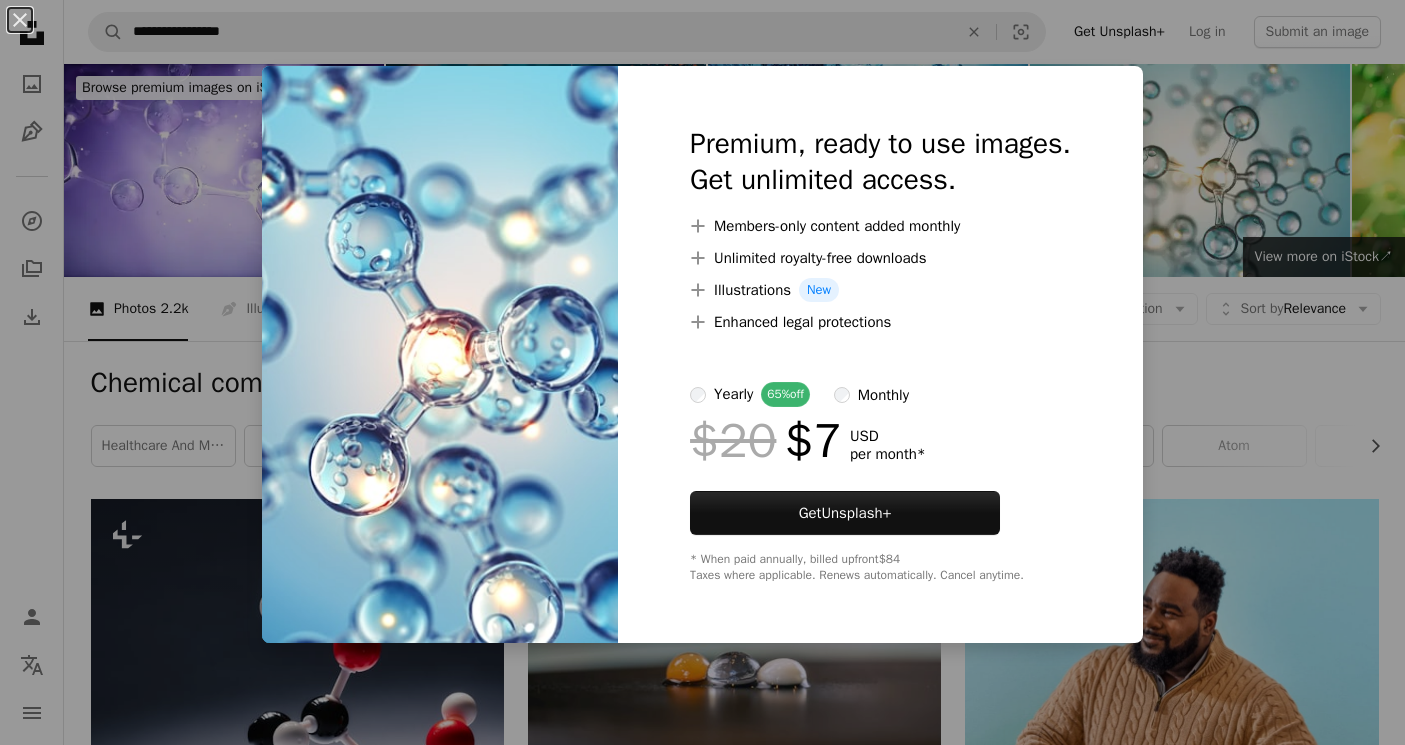 scroll, scrollTop: 1959, scrollLeft: 0, axis: vertical 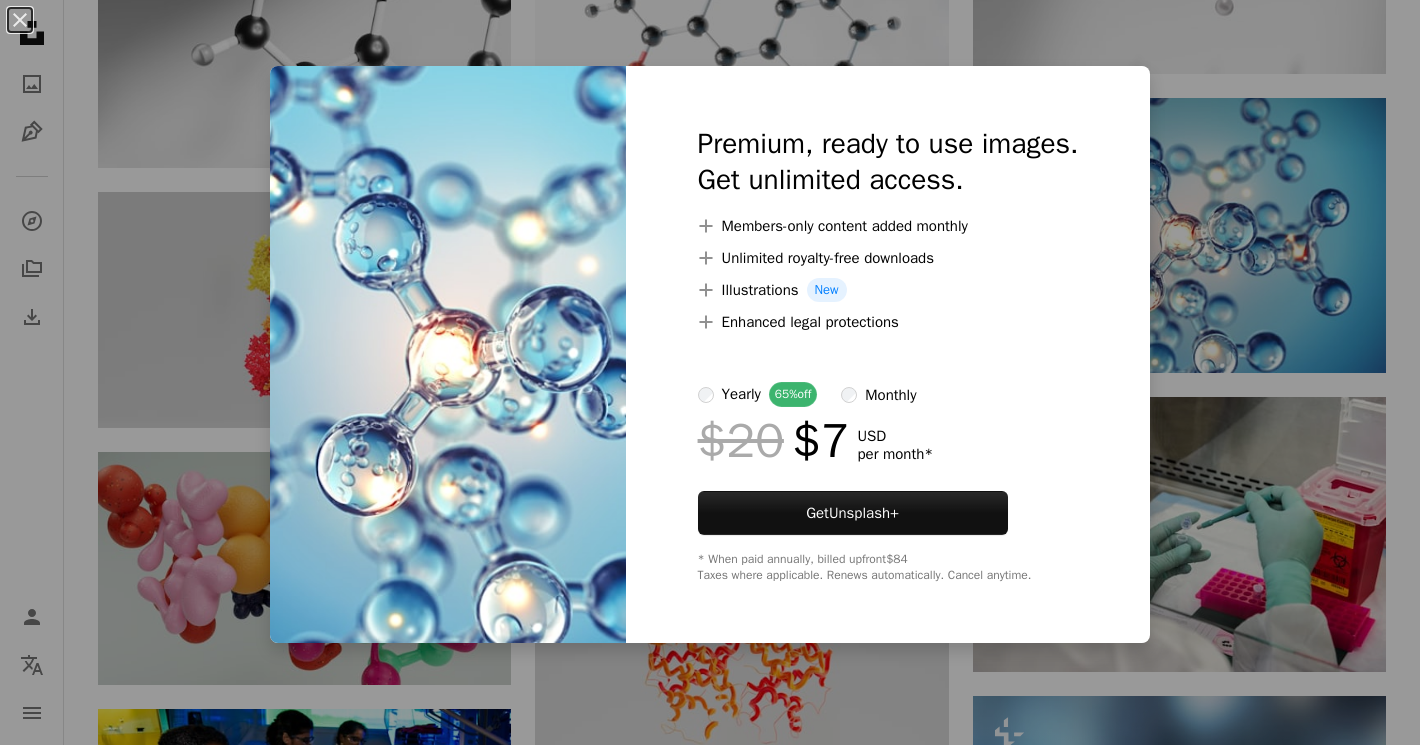 click on "An X shape Premium, ready to use images. Get unlimited access. A plus sign Members-only content added monthly A plus sign Unlimited royalty-free downloads A plus sign Illustrations  New A plus sign Enhanced legal protections yearly 65%  off monthly $20   $7 USD per month * Get  Unsplash+ * When paid annually, billed upfront  $84 Taxes where applicable. Renews automatically. Cancel anytime." at bounding box center (710, 372) 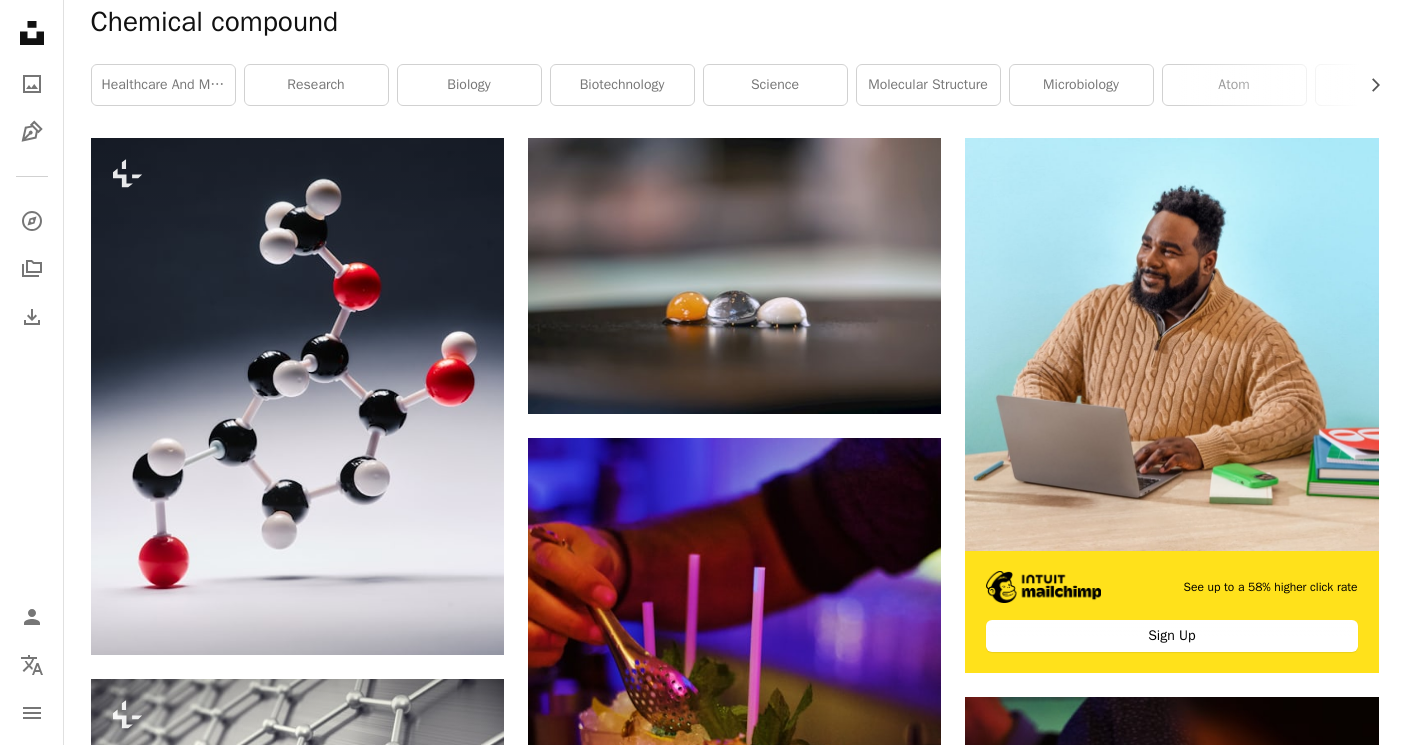 scroll, scrollTop: 0, scrollLeft: 0, axis: both 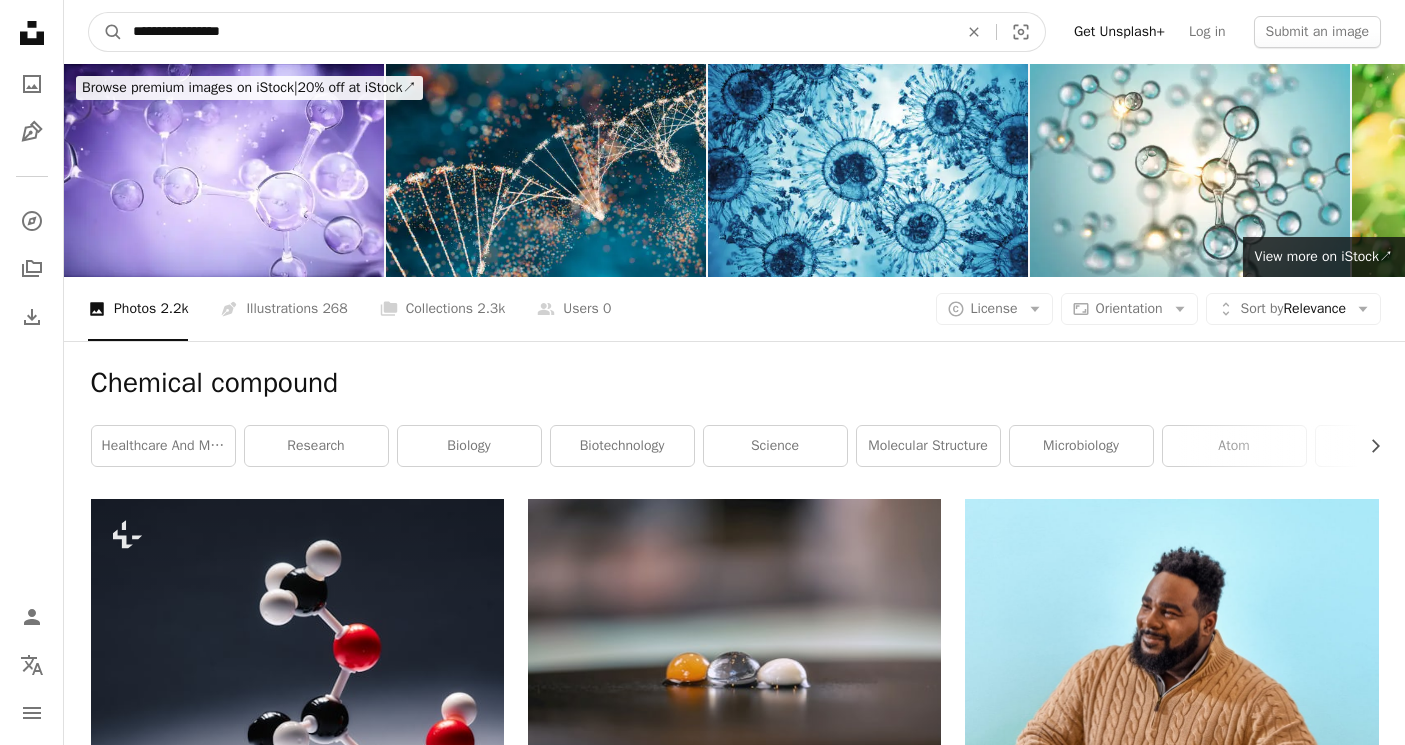 drag, startPoint x: 278, startPoint y: 35, endPoint x: 15, endPoint y: -25, distance: 269.7573 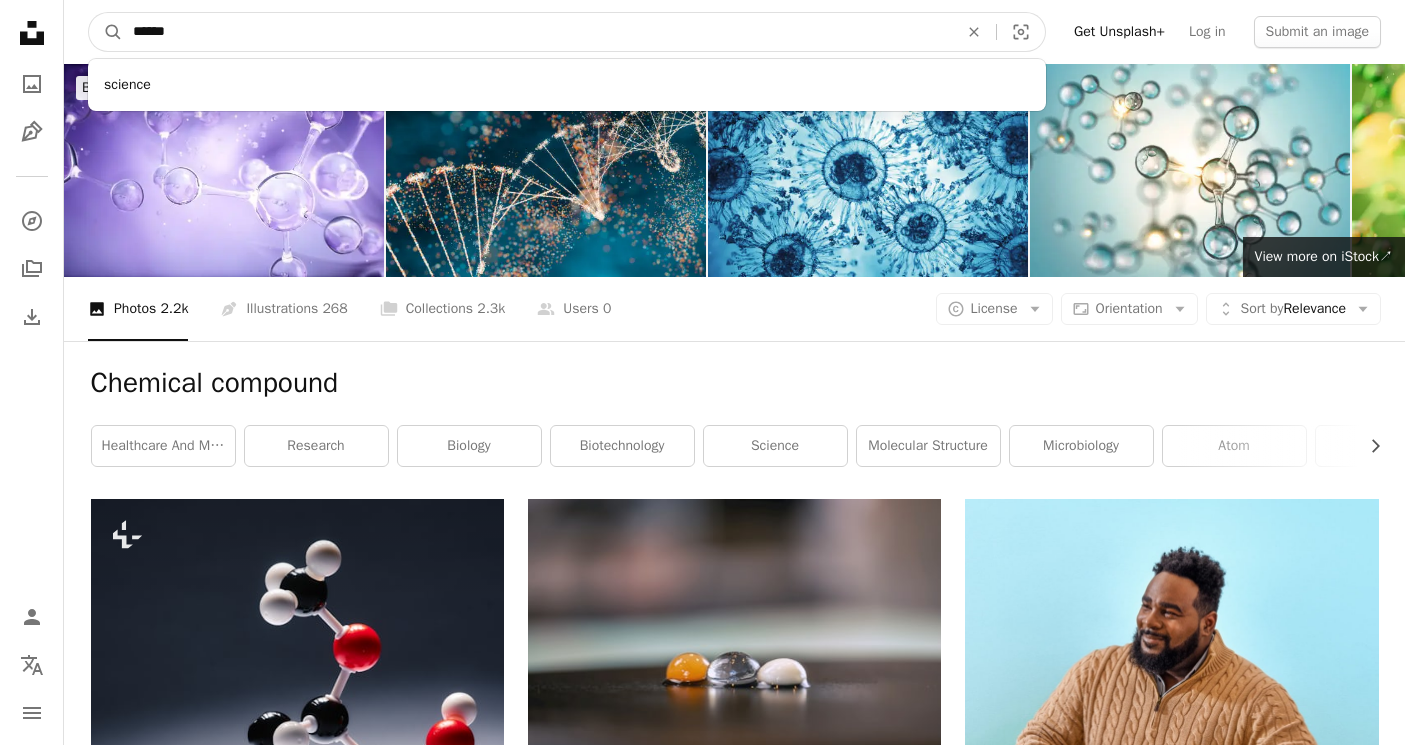 type on "*******" 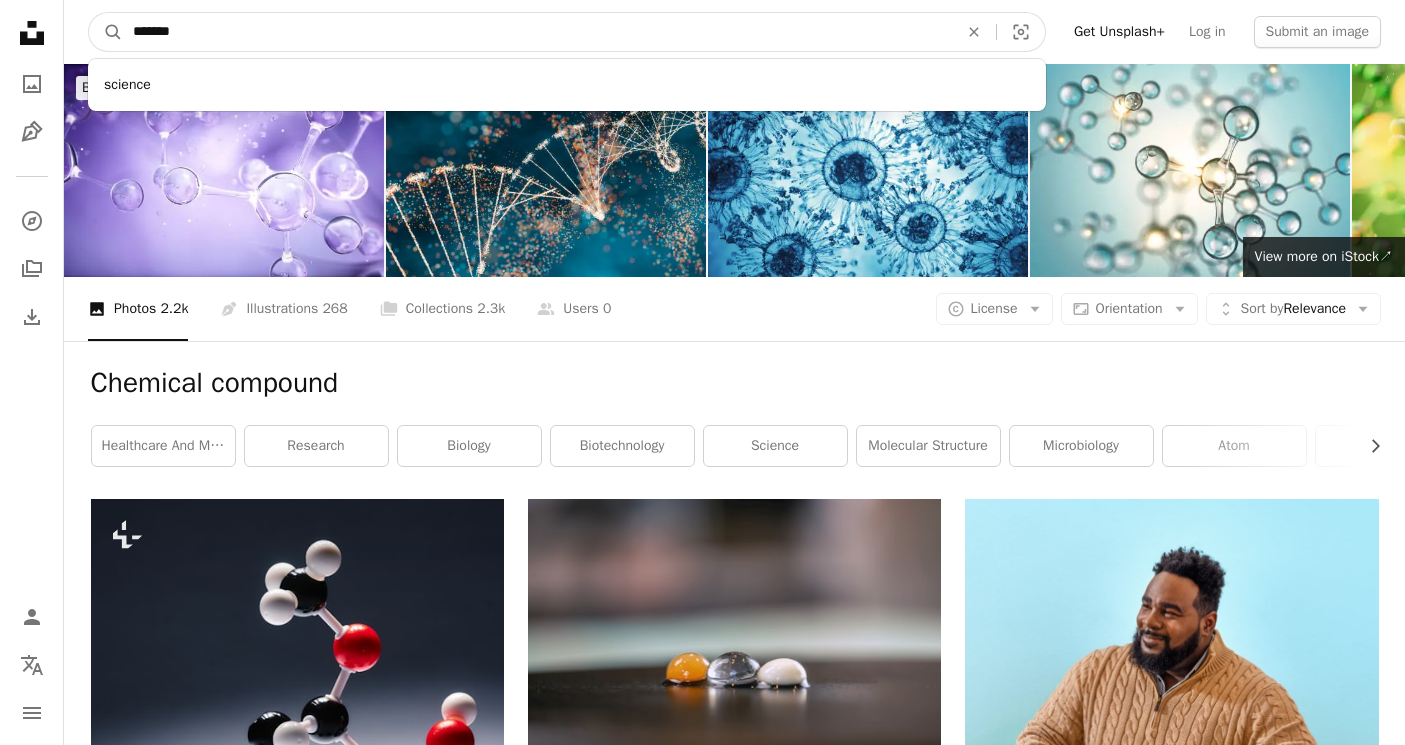 click on "A magnifying glass" at bounding box center [106, 32] 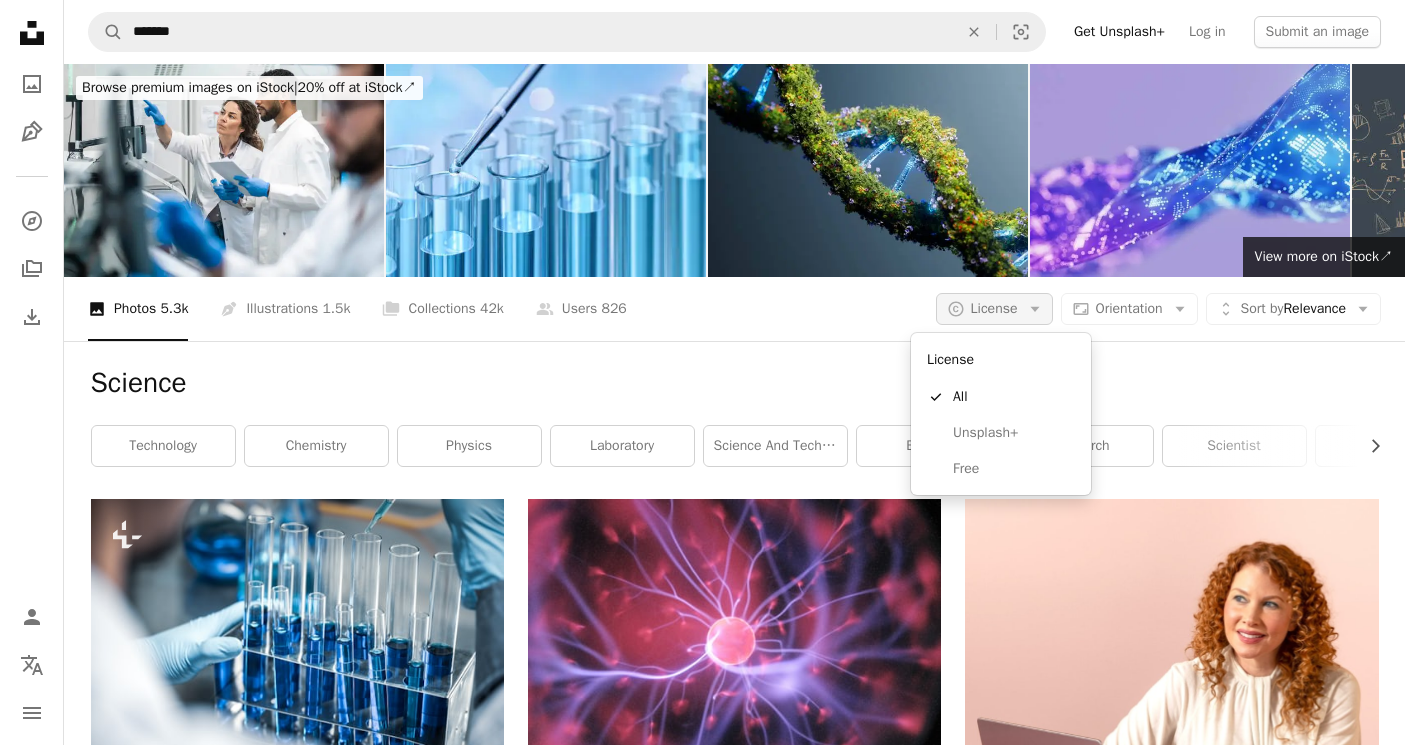 click on "License" at bounding box center (994, 308) 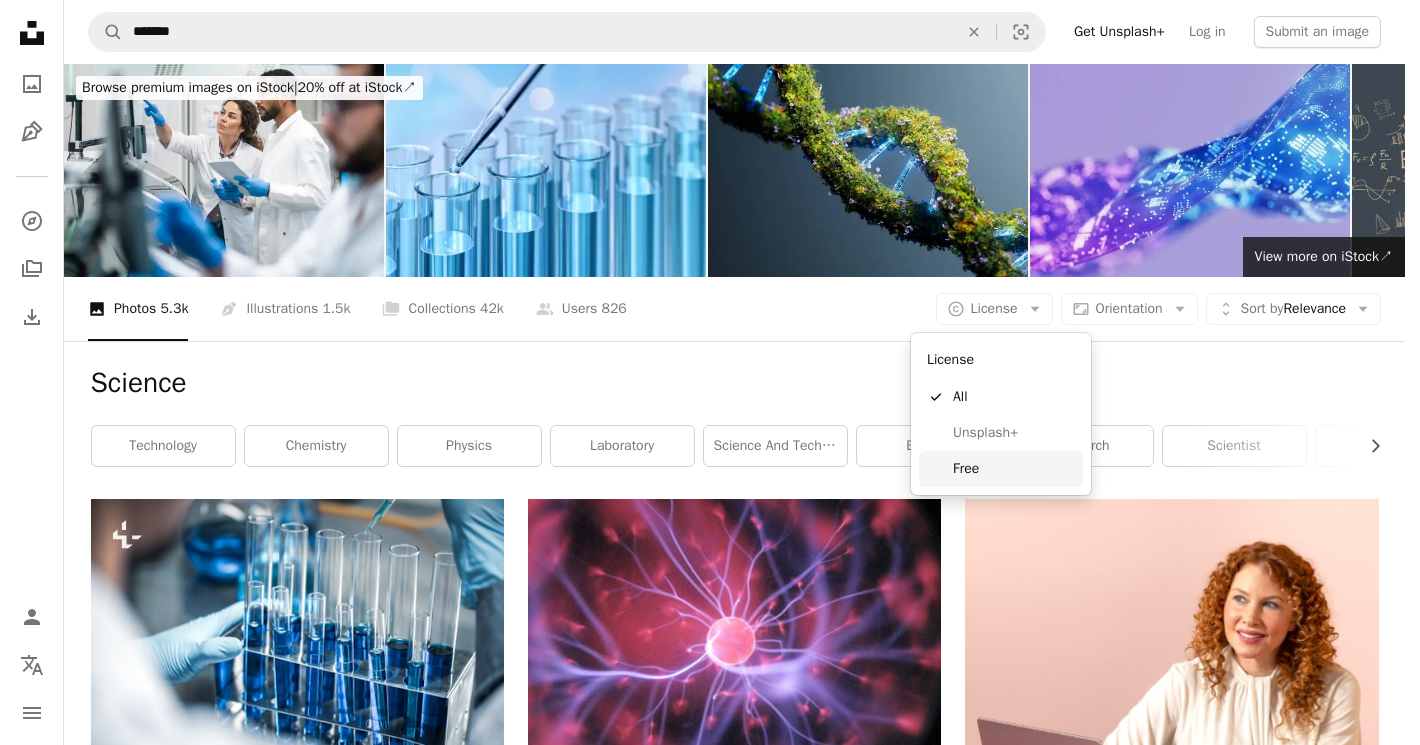 click on "Free" at bounding box center [1014, 469] 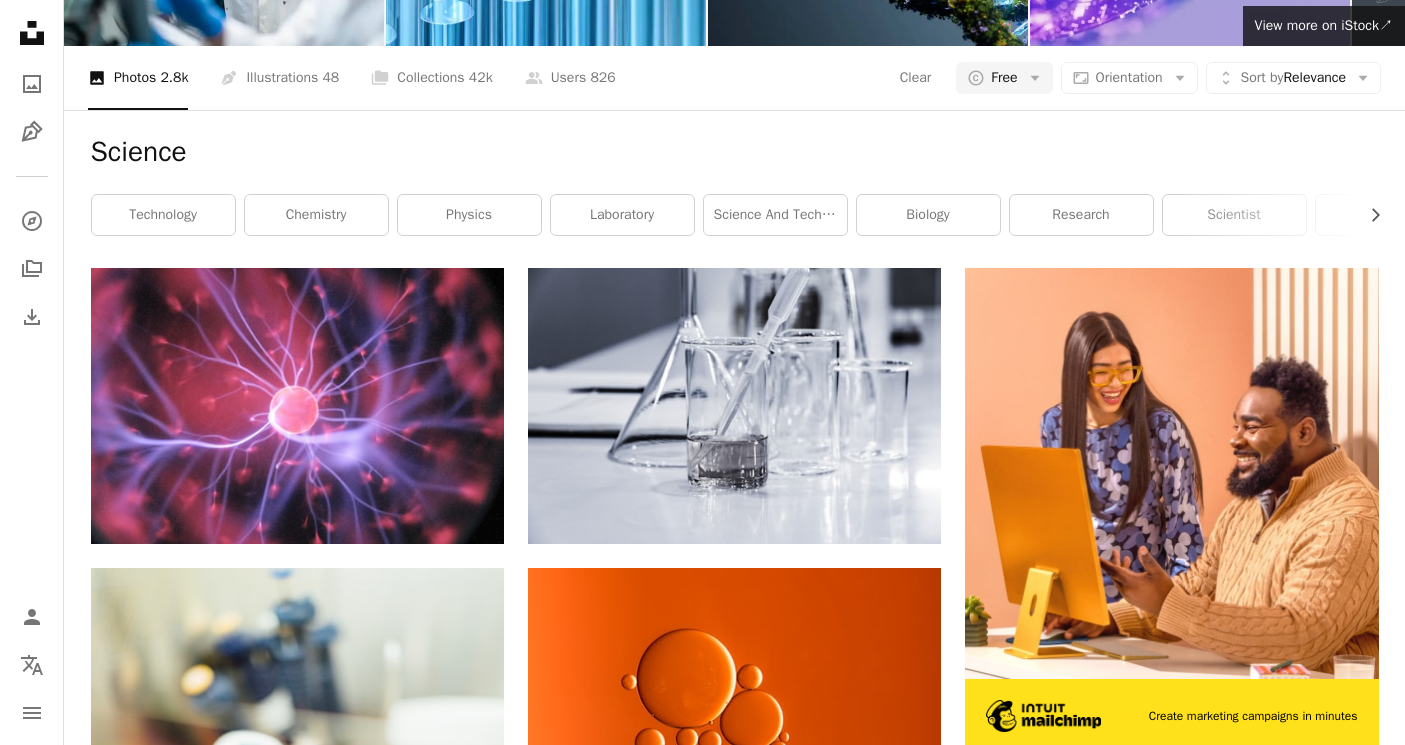 scroll, scrollTop: 233, scrollLeft: 0, axis: vertical 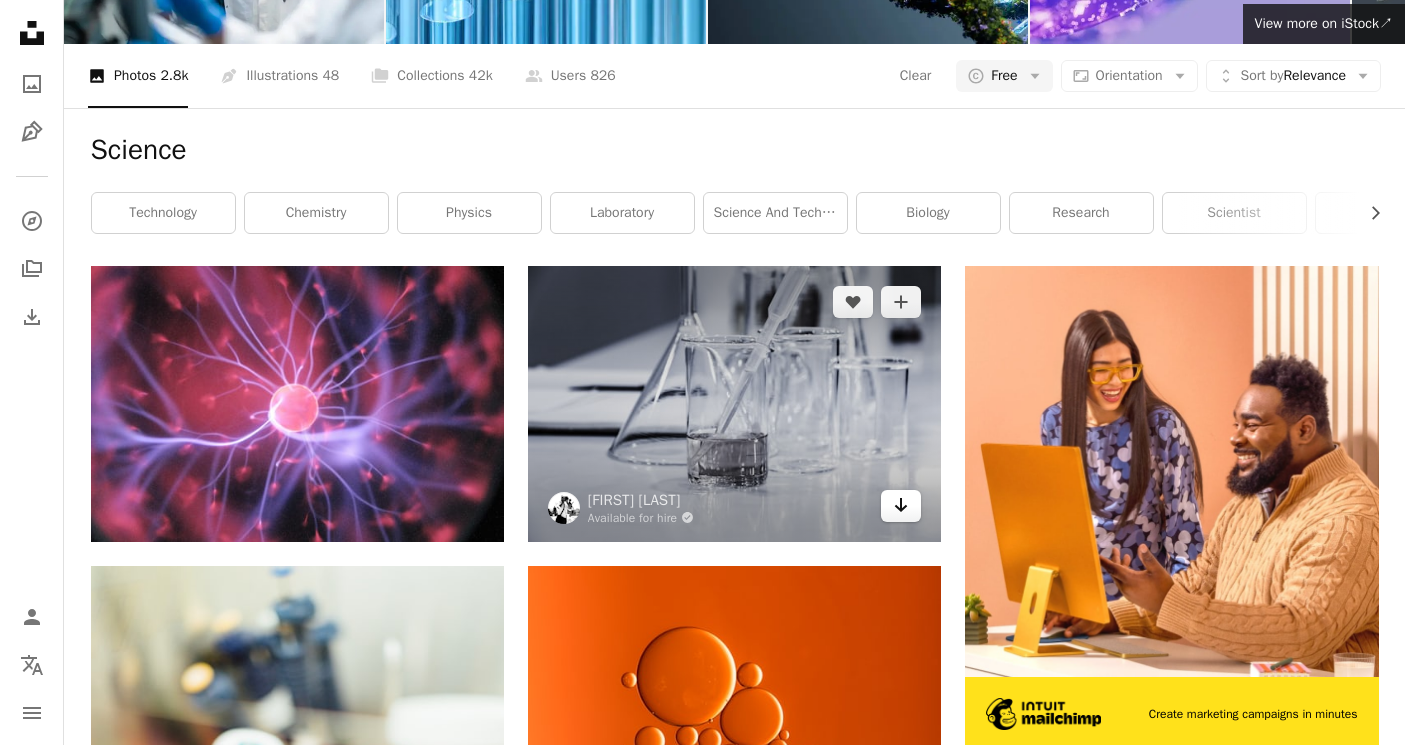 click on "Arrow pointing down" 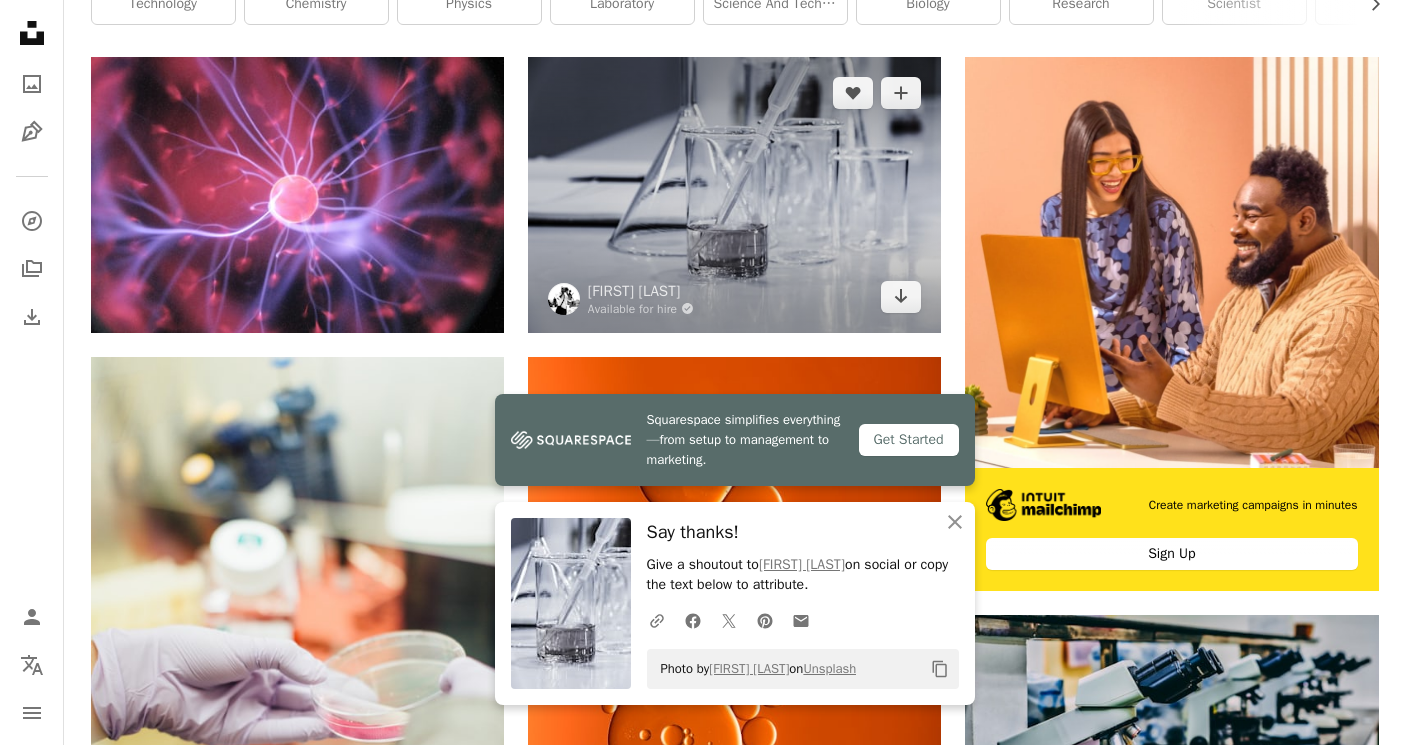 scroll, scrollTop: 484, scrollLeft: 0, axis: vertical 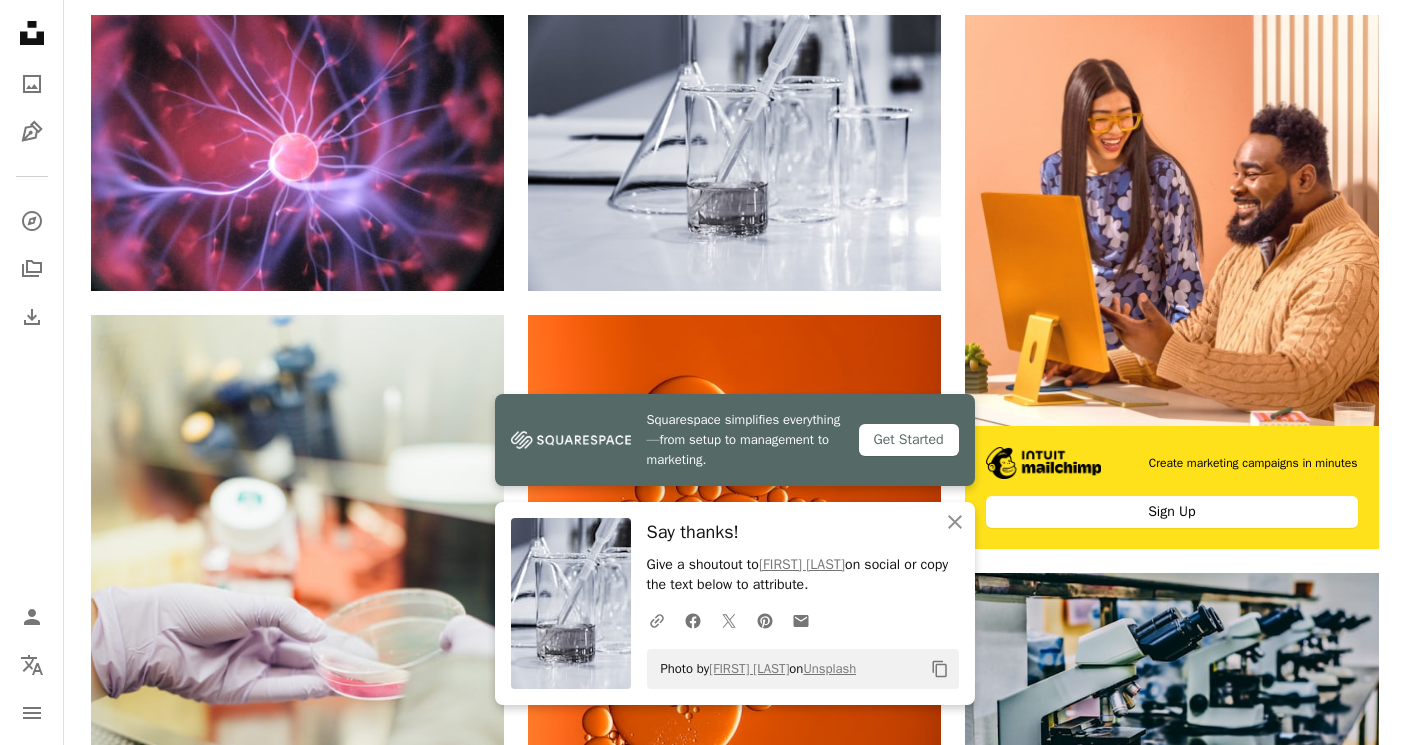 click on "Unsplash logo Unsplash Home A photo Pen Tool A compass A stack of folders Download Person Localization icon navigation menu" at bounding box center (32, 372) 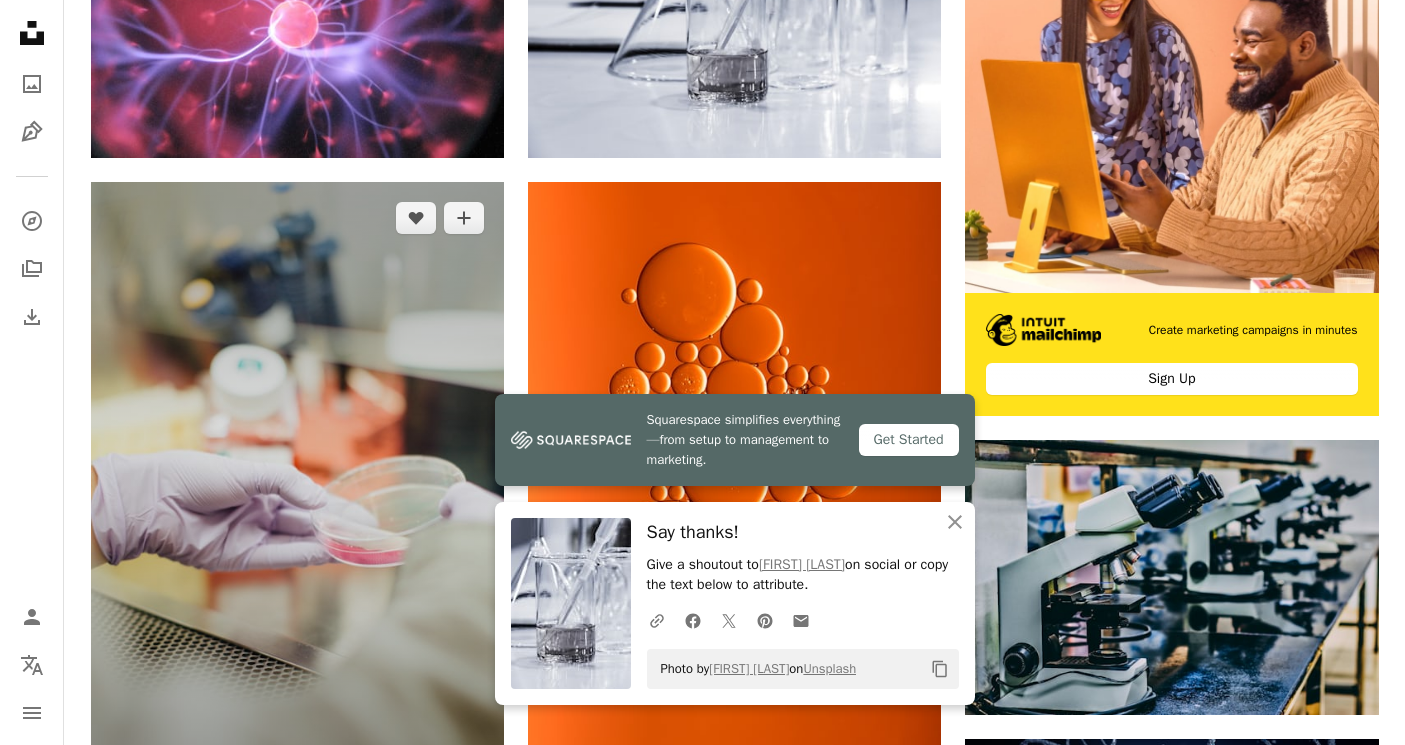 scroll, scrollTop: 668, scrollLeft: 0, axis: vertical 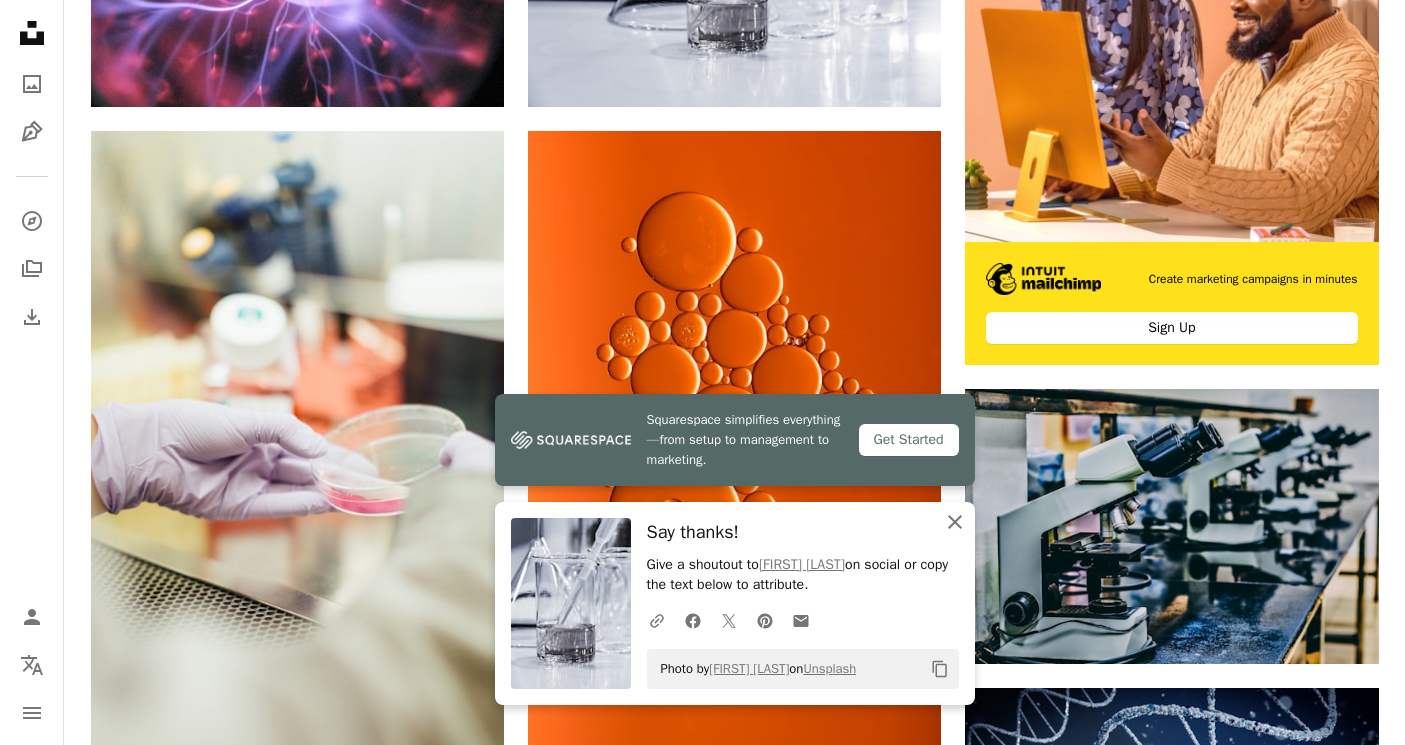 click on "An X shape" 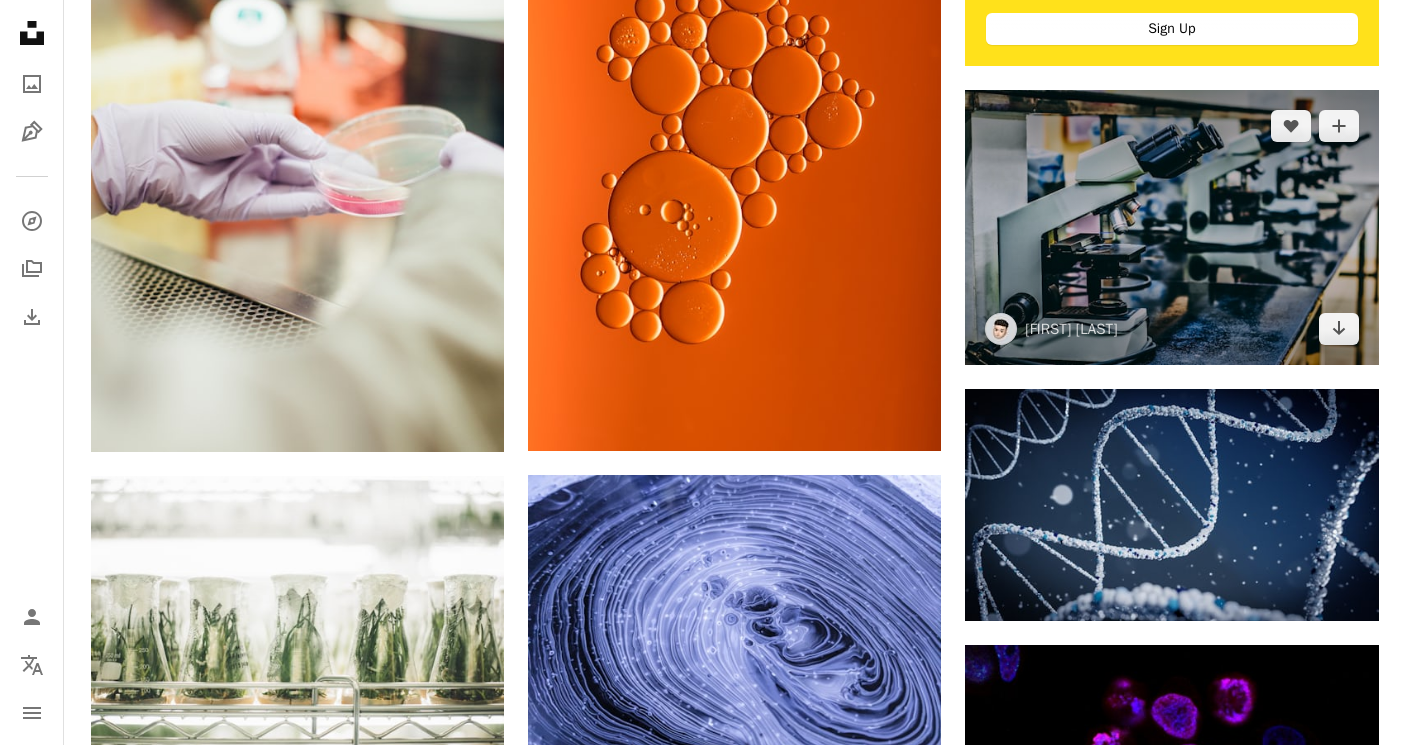 scroll, scrollTop: 970, scrollLeft: 0, axis: vertical 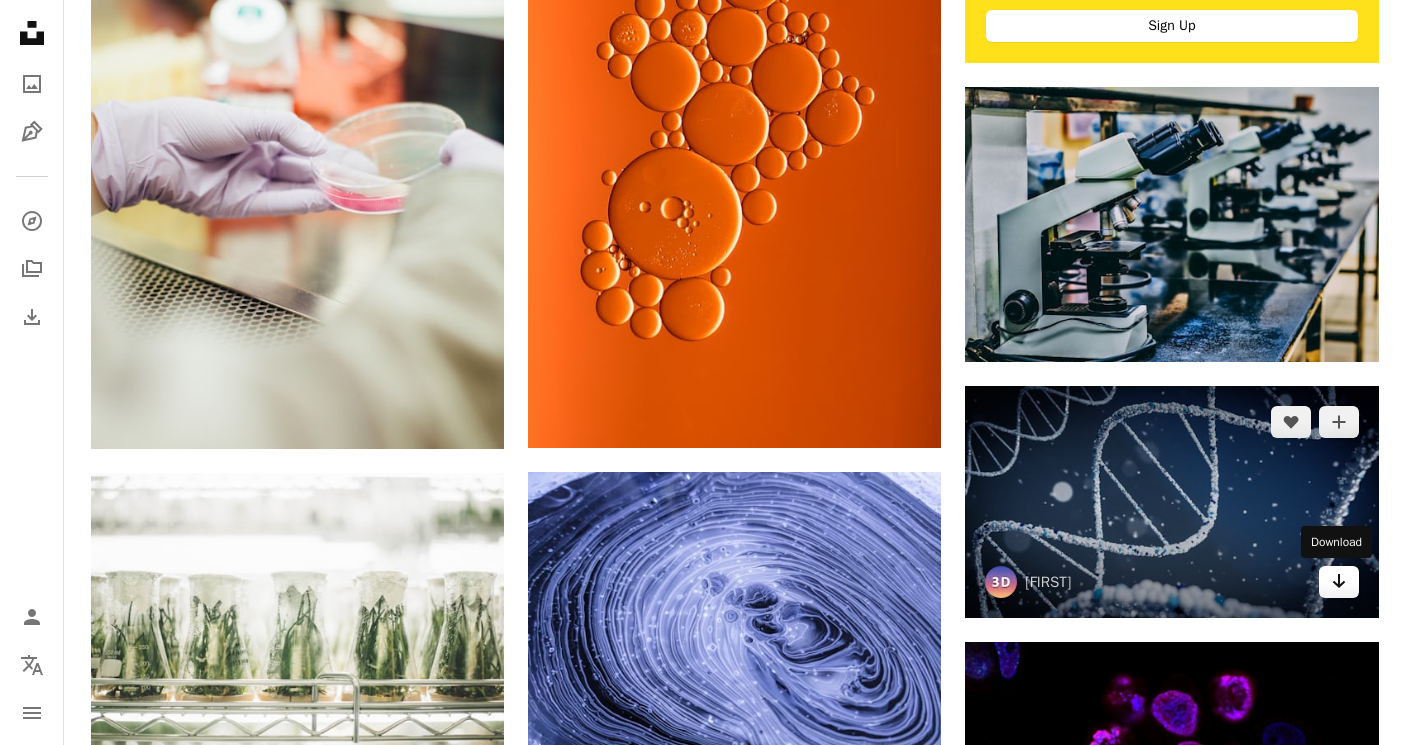 click on "Arrow pointing down" 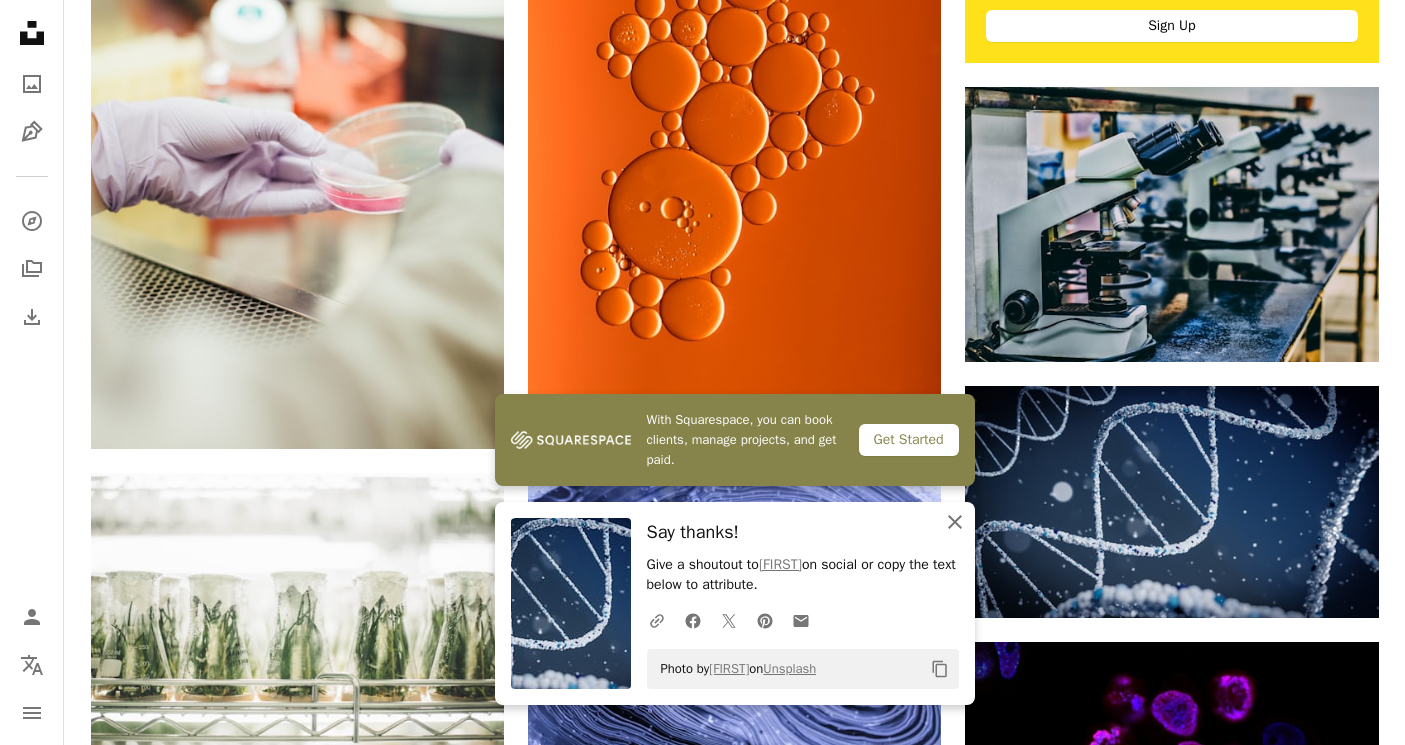 click on "An X shape" 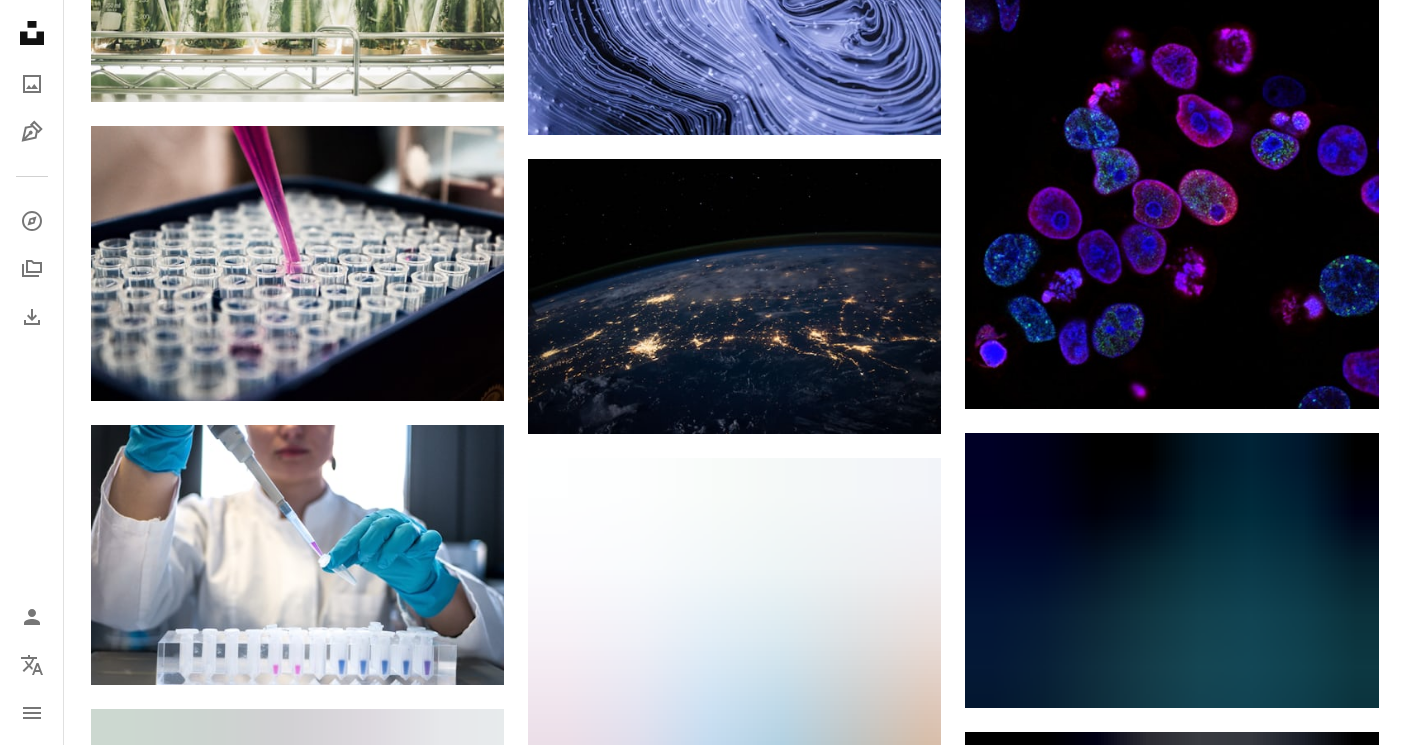 scroll, scrollTop: 1626, scrollLeft: 0, axis: vertical 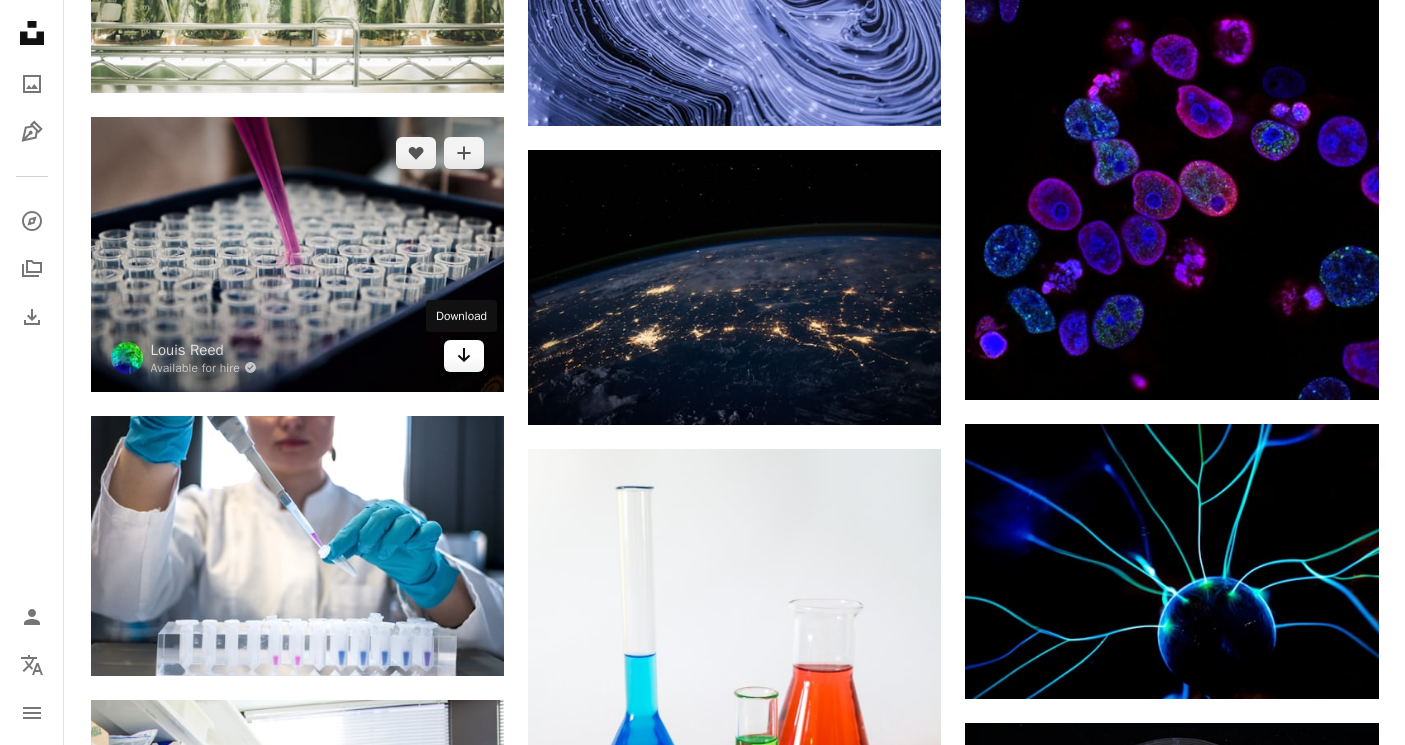 click on "Arrow pointing down" at bounding box center (464, 356) 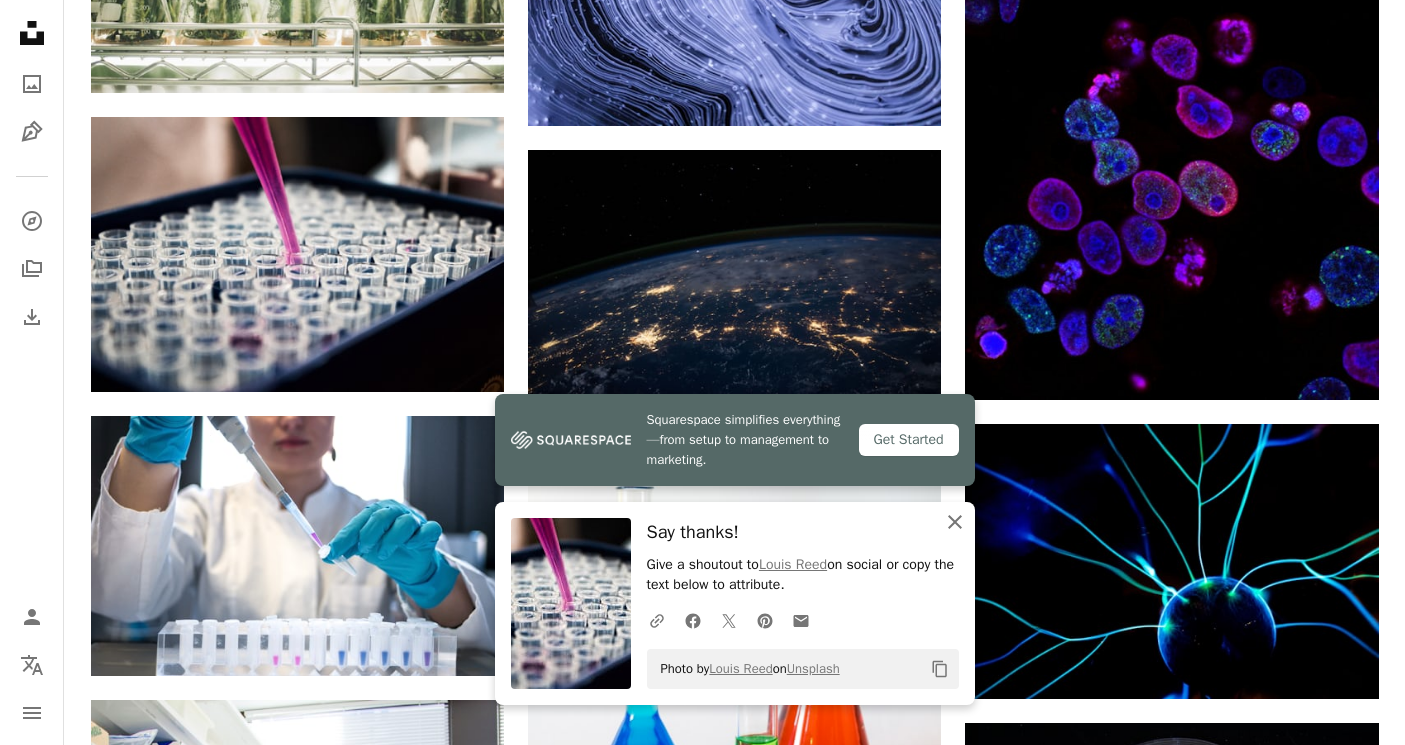 click on "An X shape" 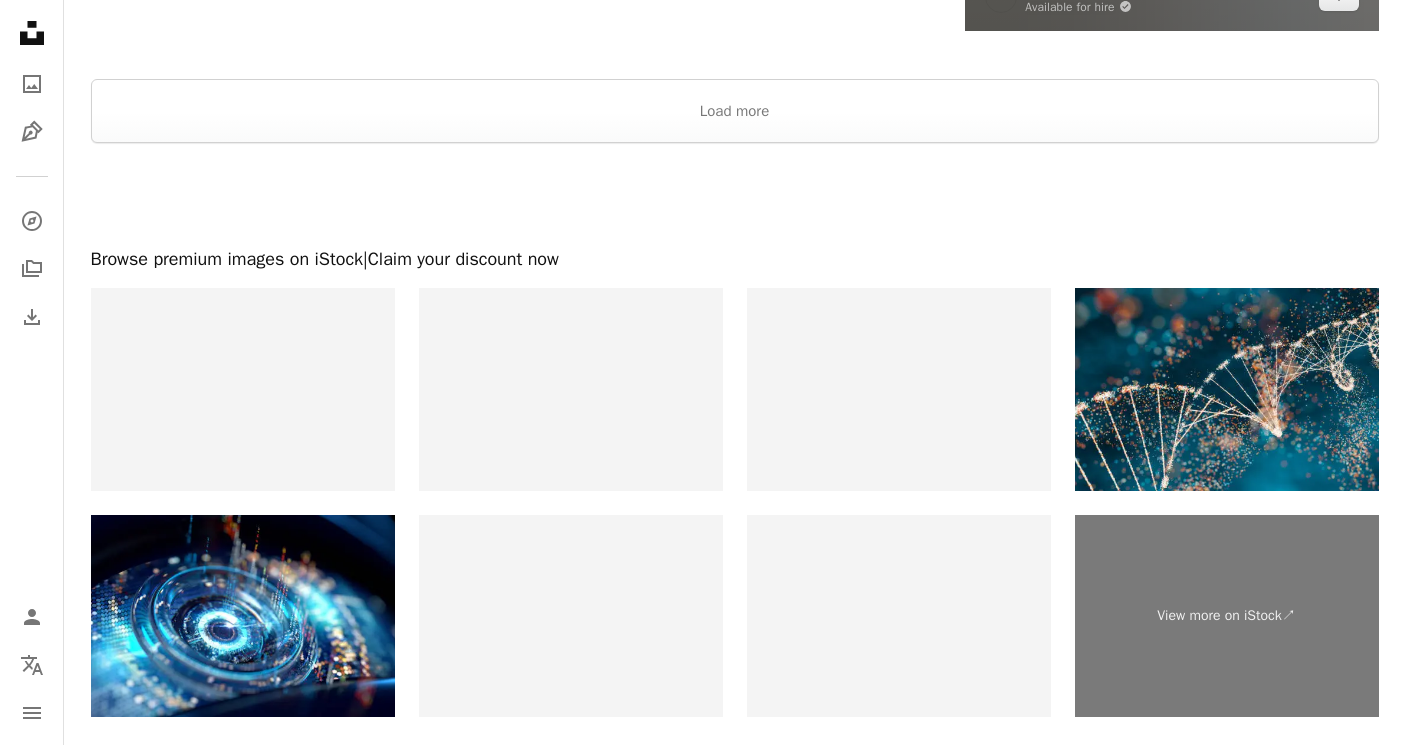 scroll, scrollTop: 3937, scrollLeft: 0, axis: vertical 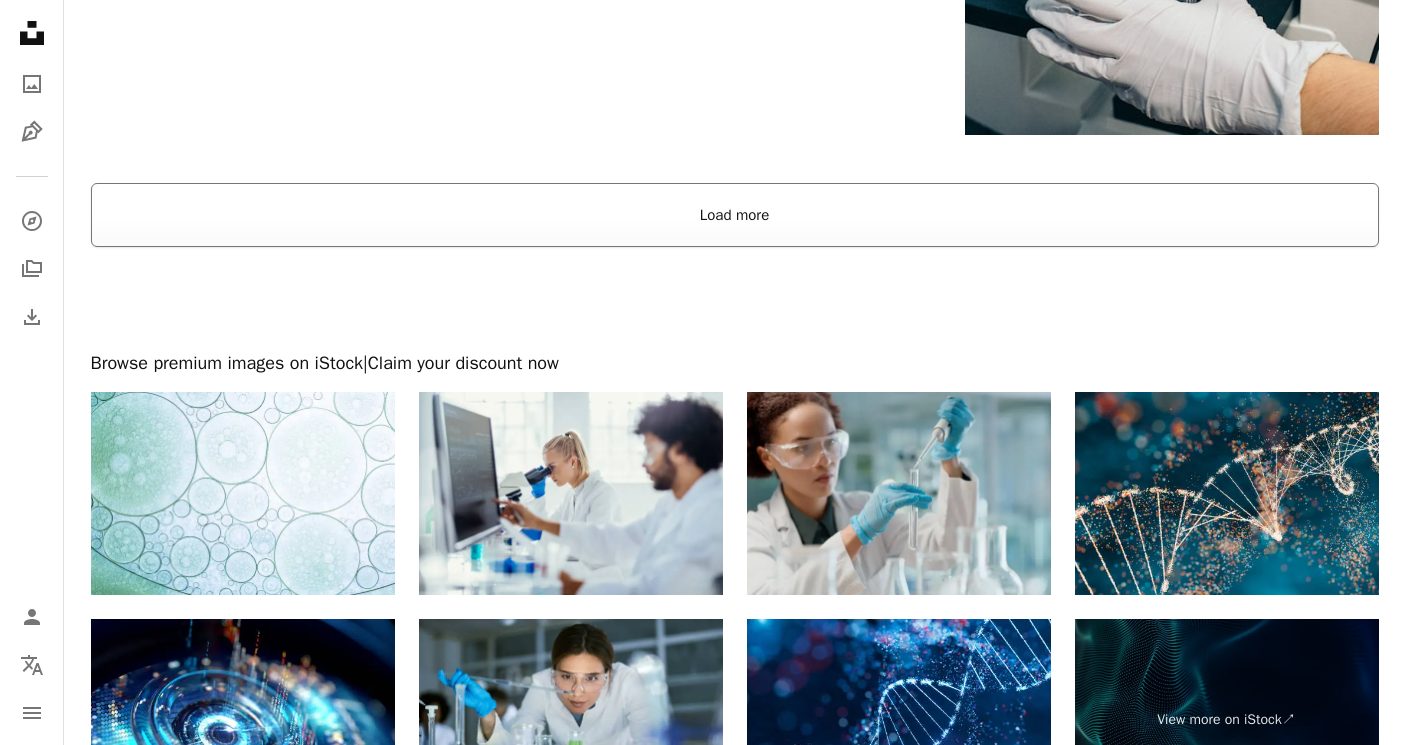 click on "Load more" at bounding box center (735, 215) 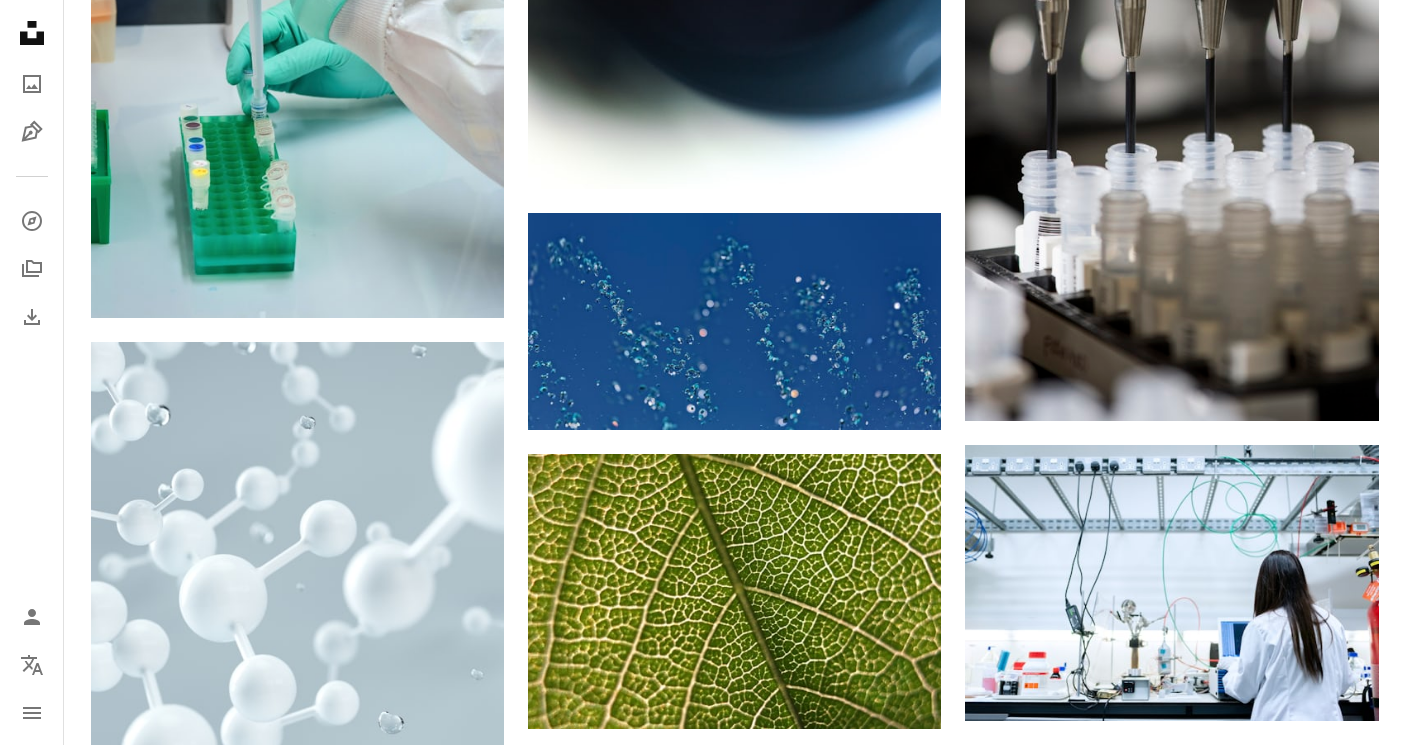 scroll, scrollTop: 6014, scrollLeft: 0, axis: vertical 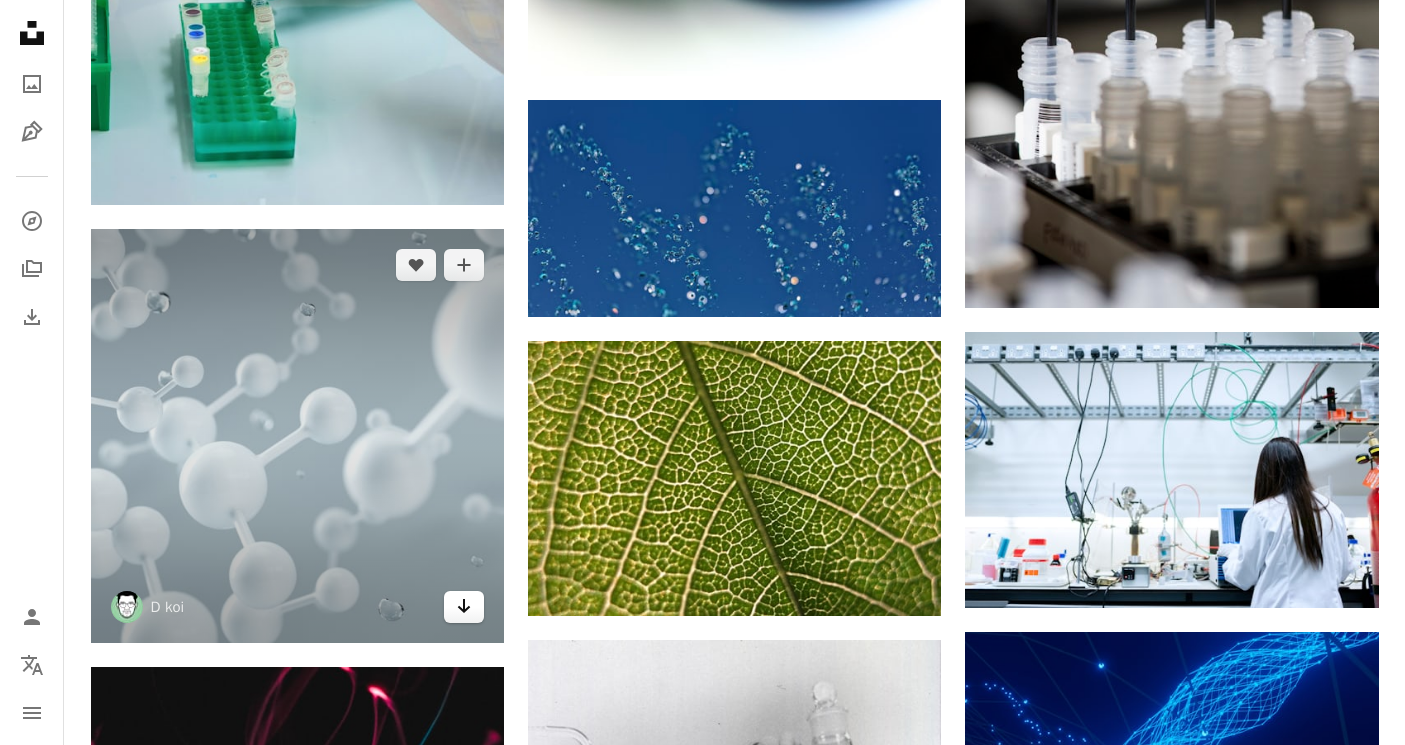click 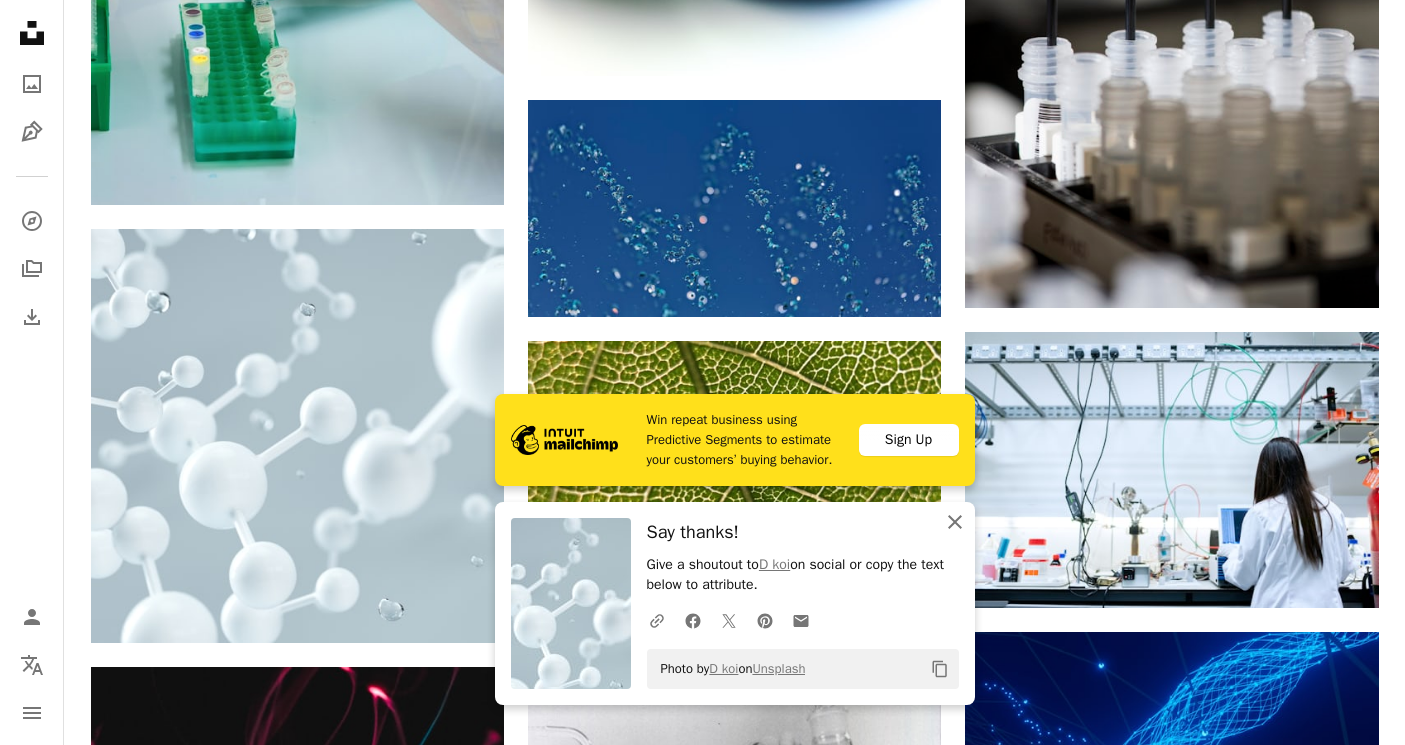 click on "An X shape" 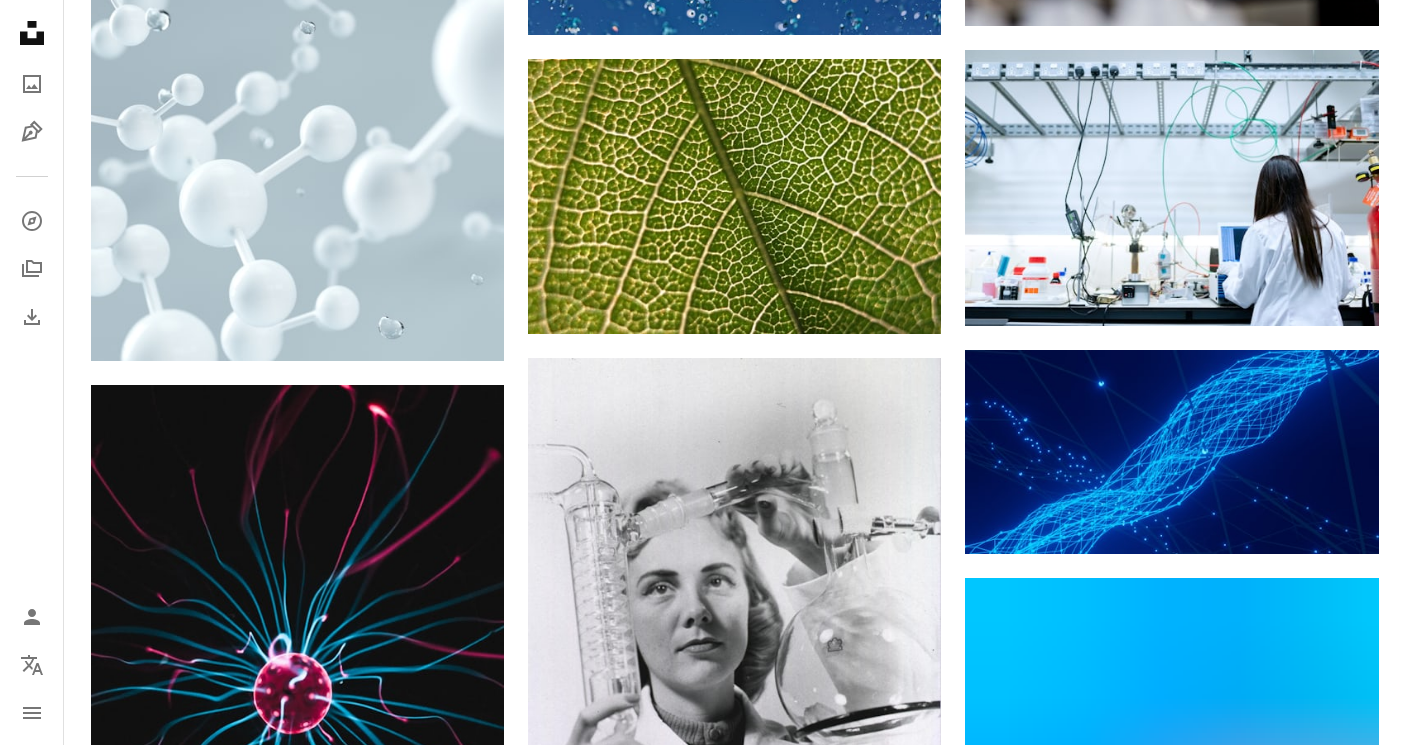 scroll, scrollTop: 6319, scrollLeft: 0, axis: vertical 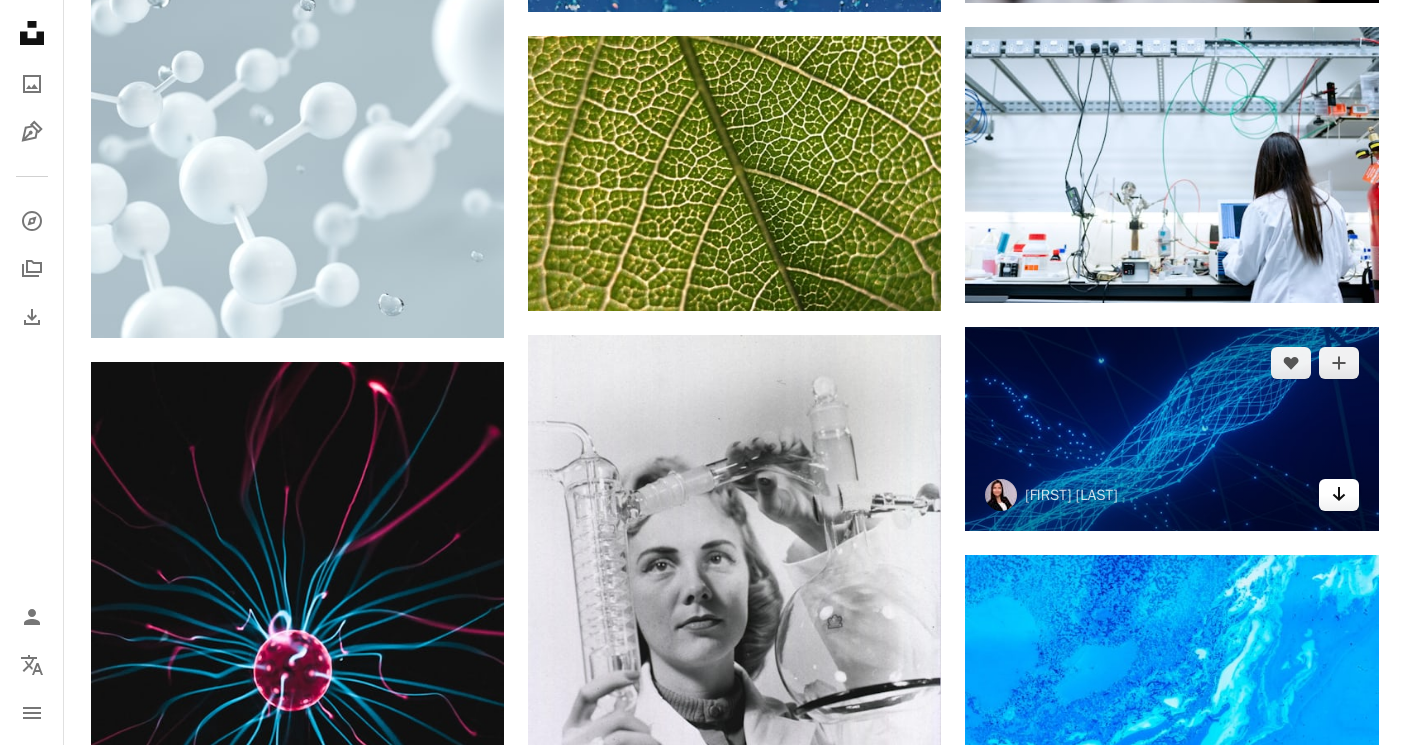 click 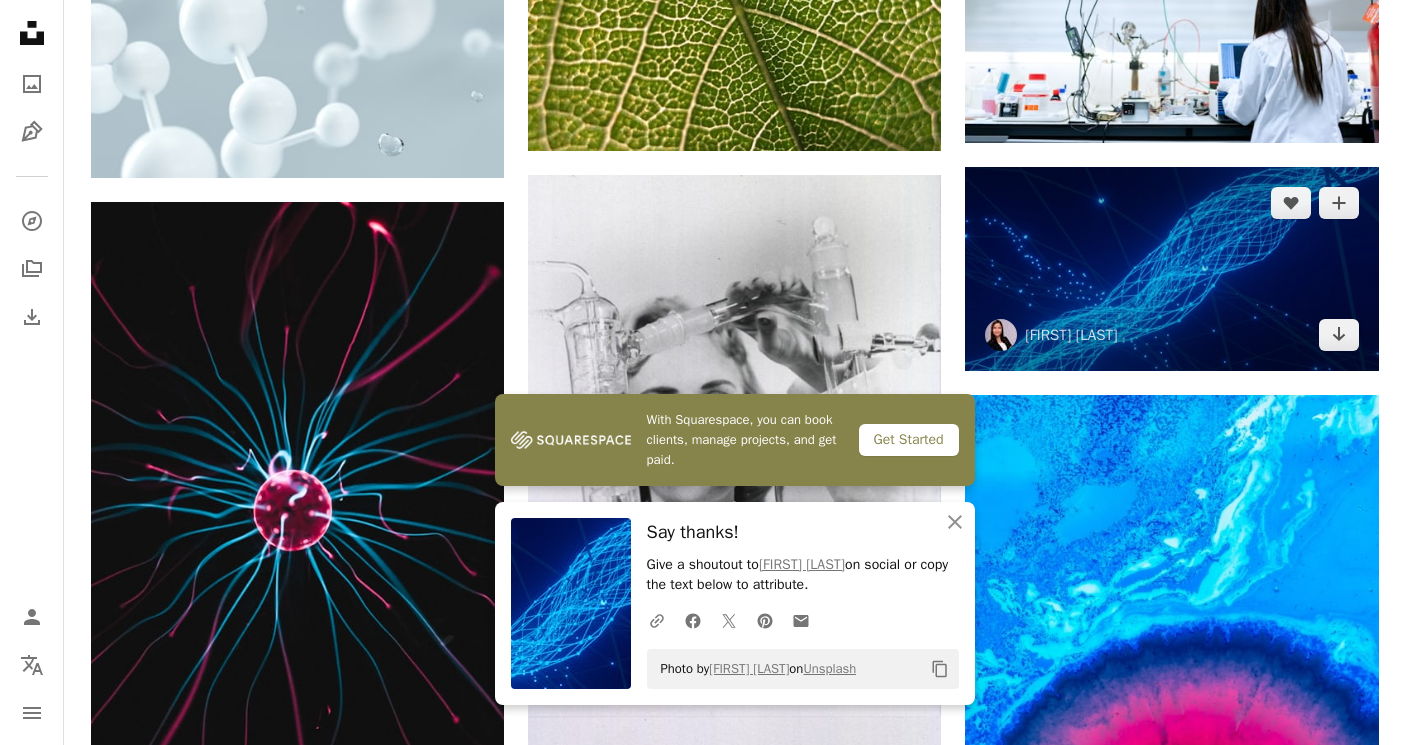 scroll, scrollTop: 6521, scrollLeft: 0, axis: vertical 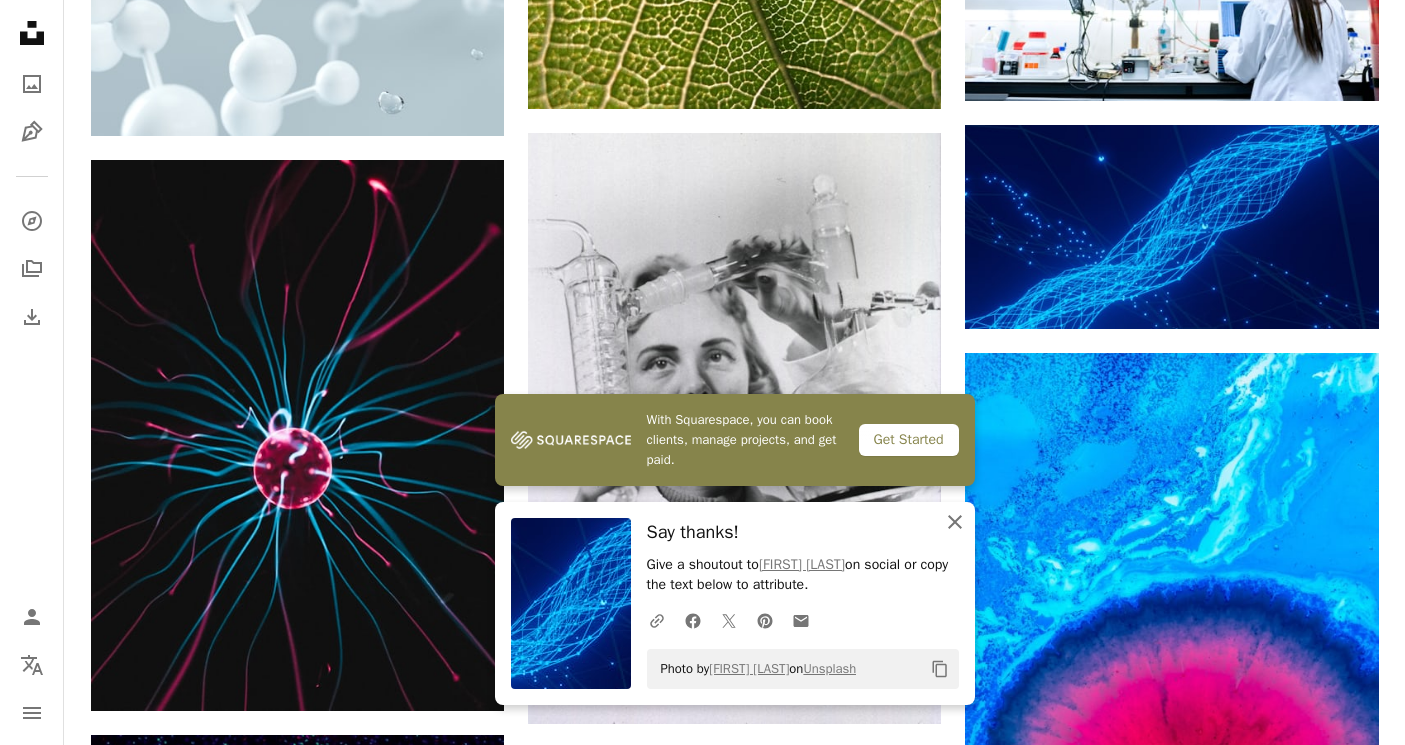 click 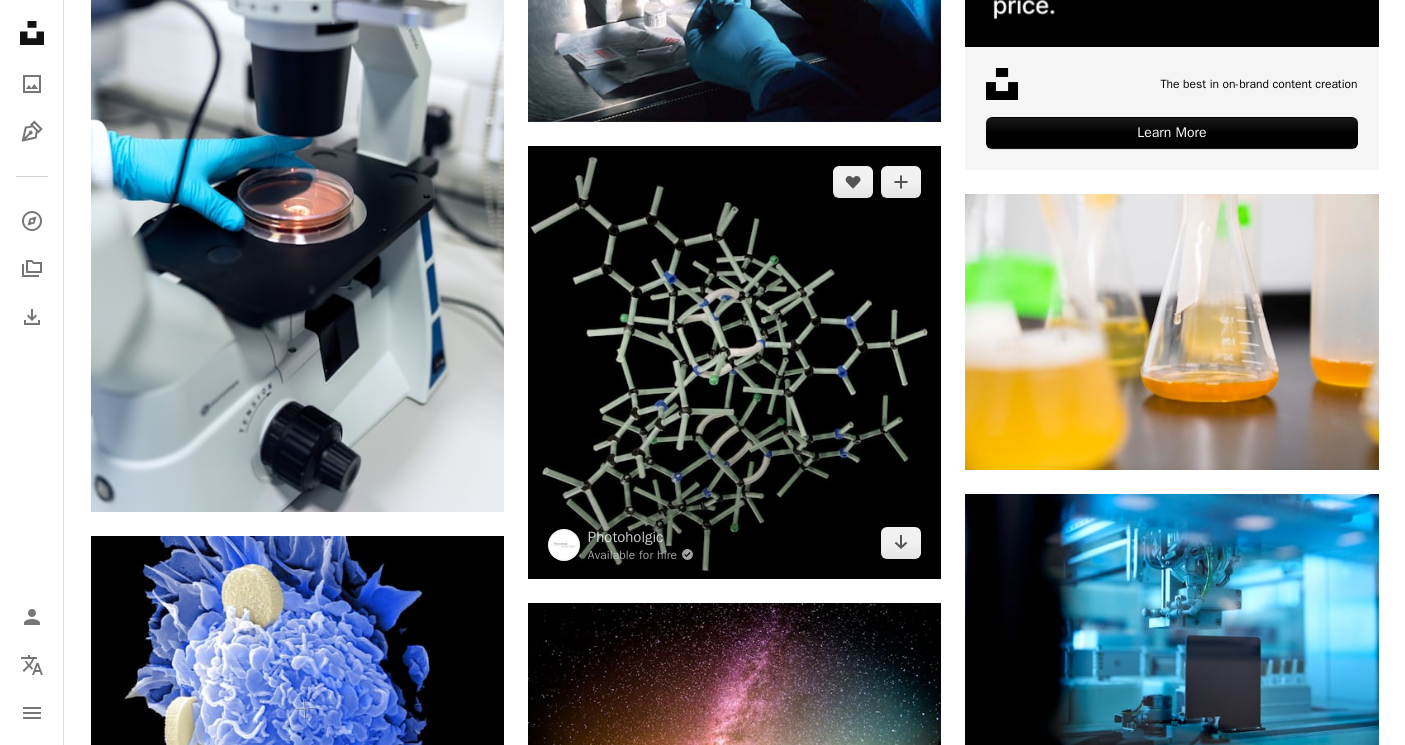 scroll, scrollTop: 8720, scrollLeft: 0, axis: vertical 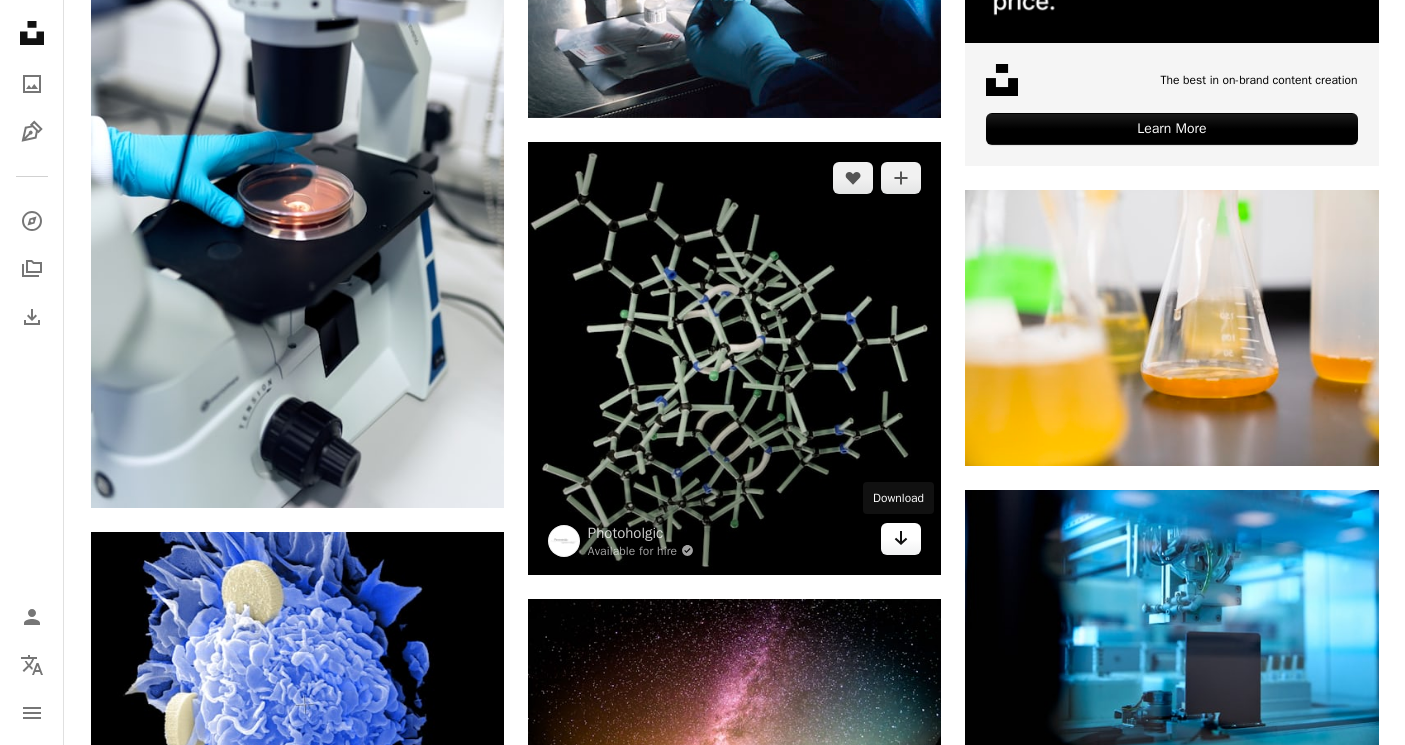 click on "Arrow pointing down" 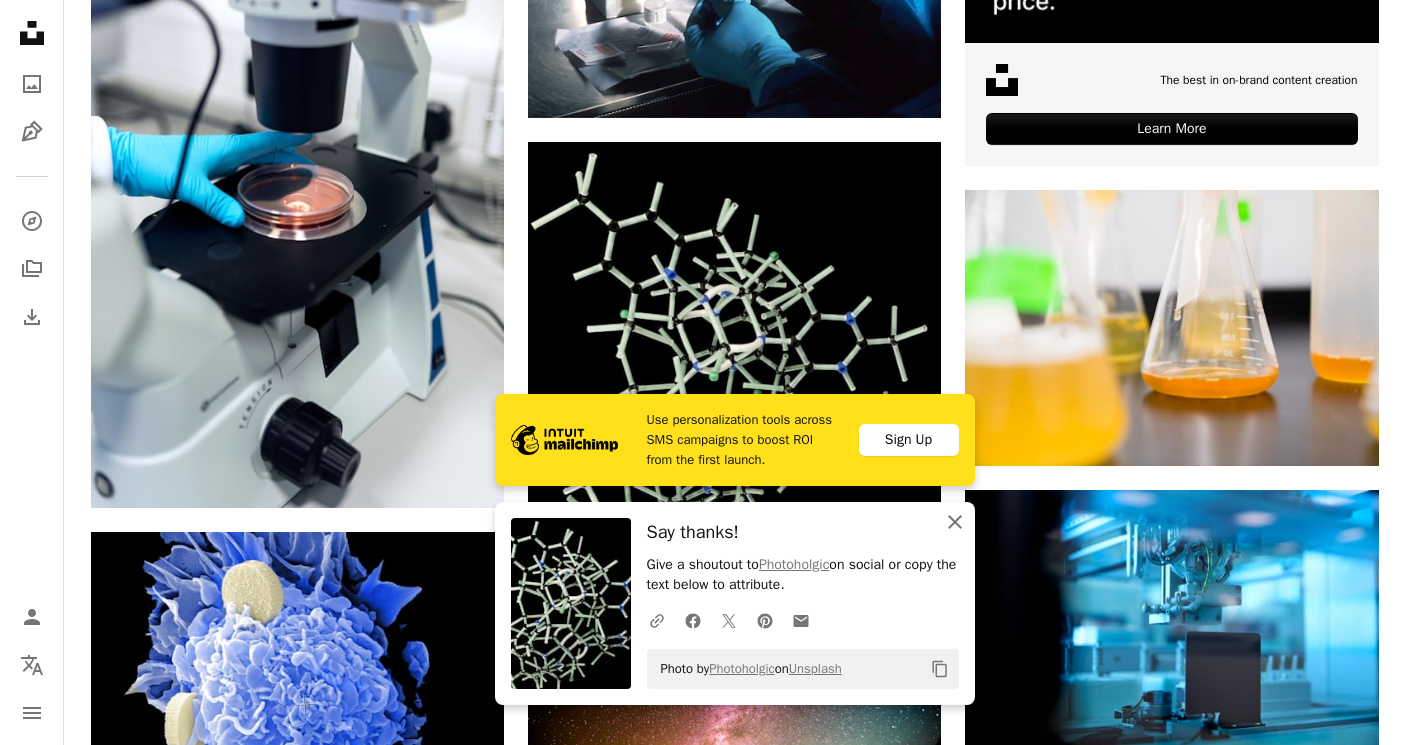 click 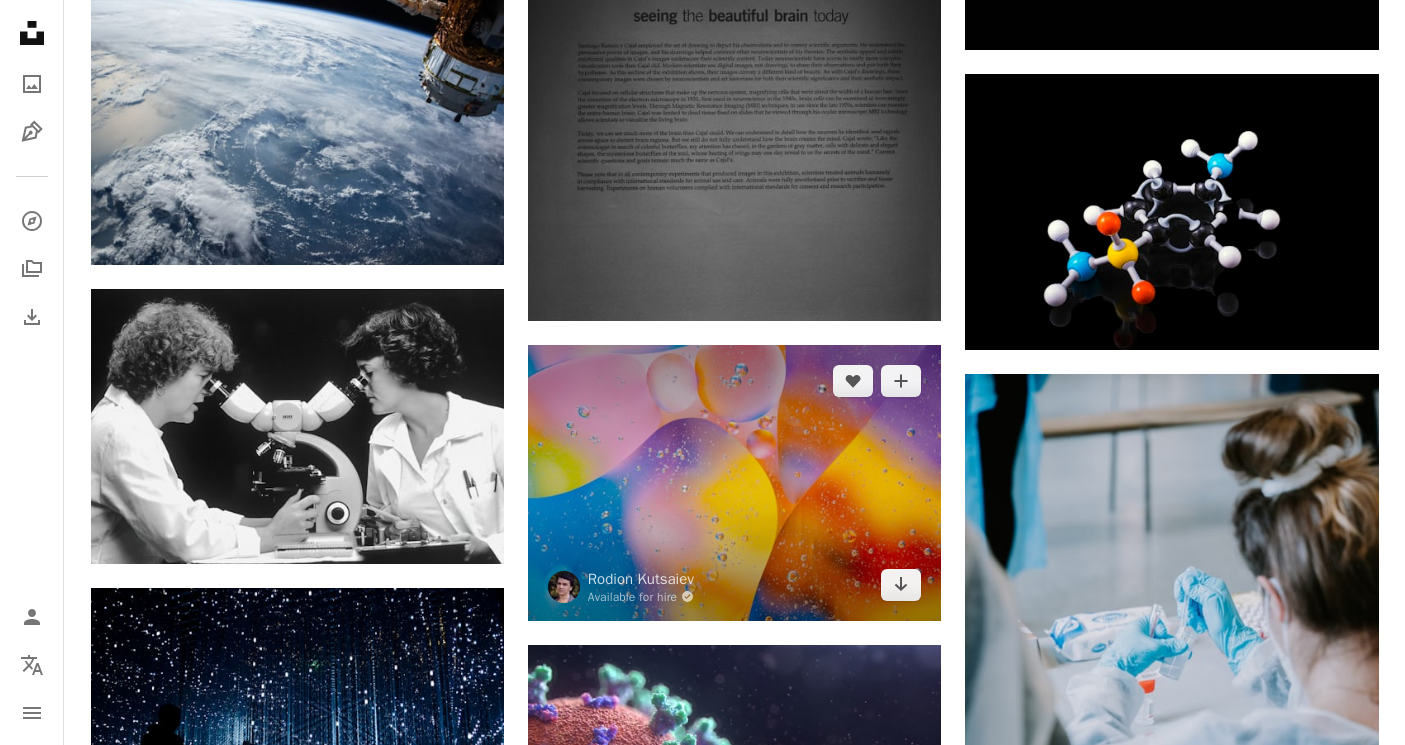 scroll, scrollTop: 12147, scrollLeft: 0, axis: vertical 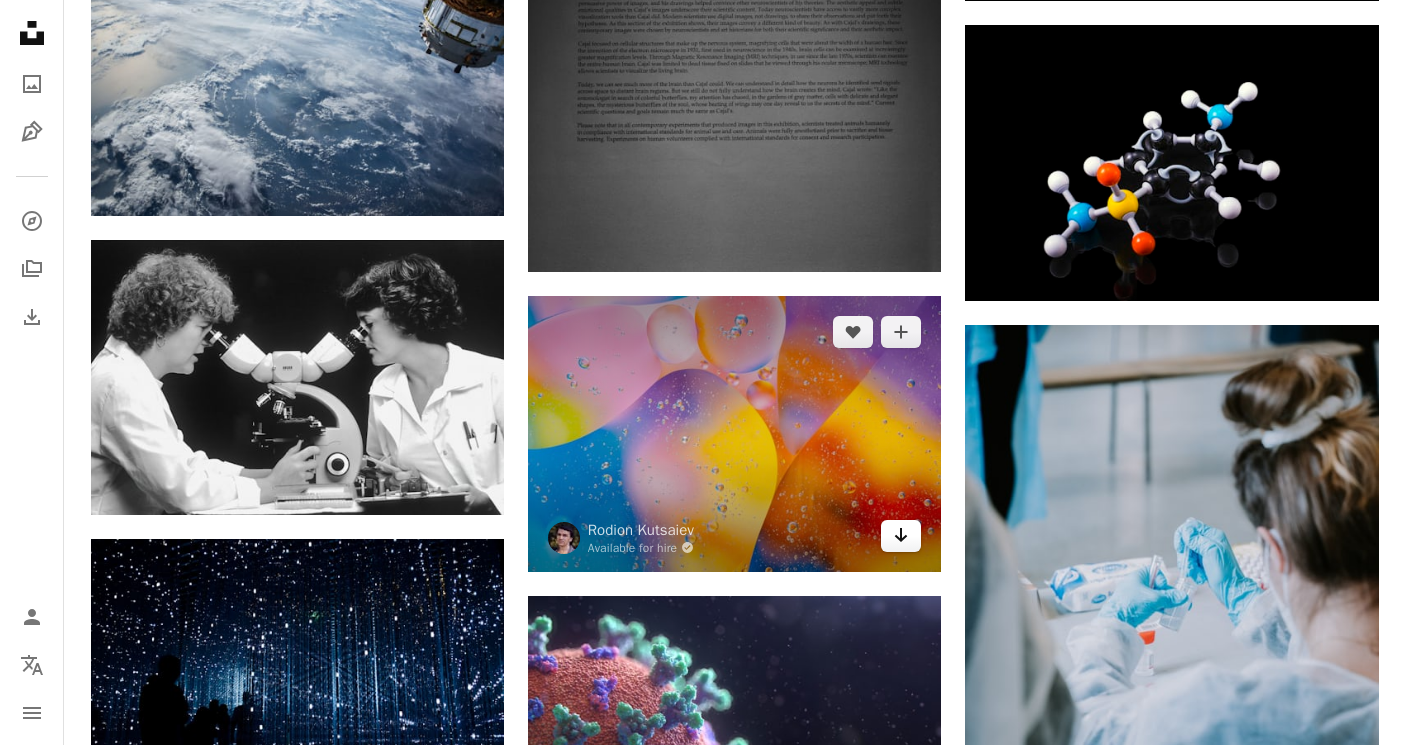 click on "Arrow pointing down" 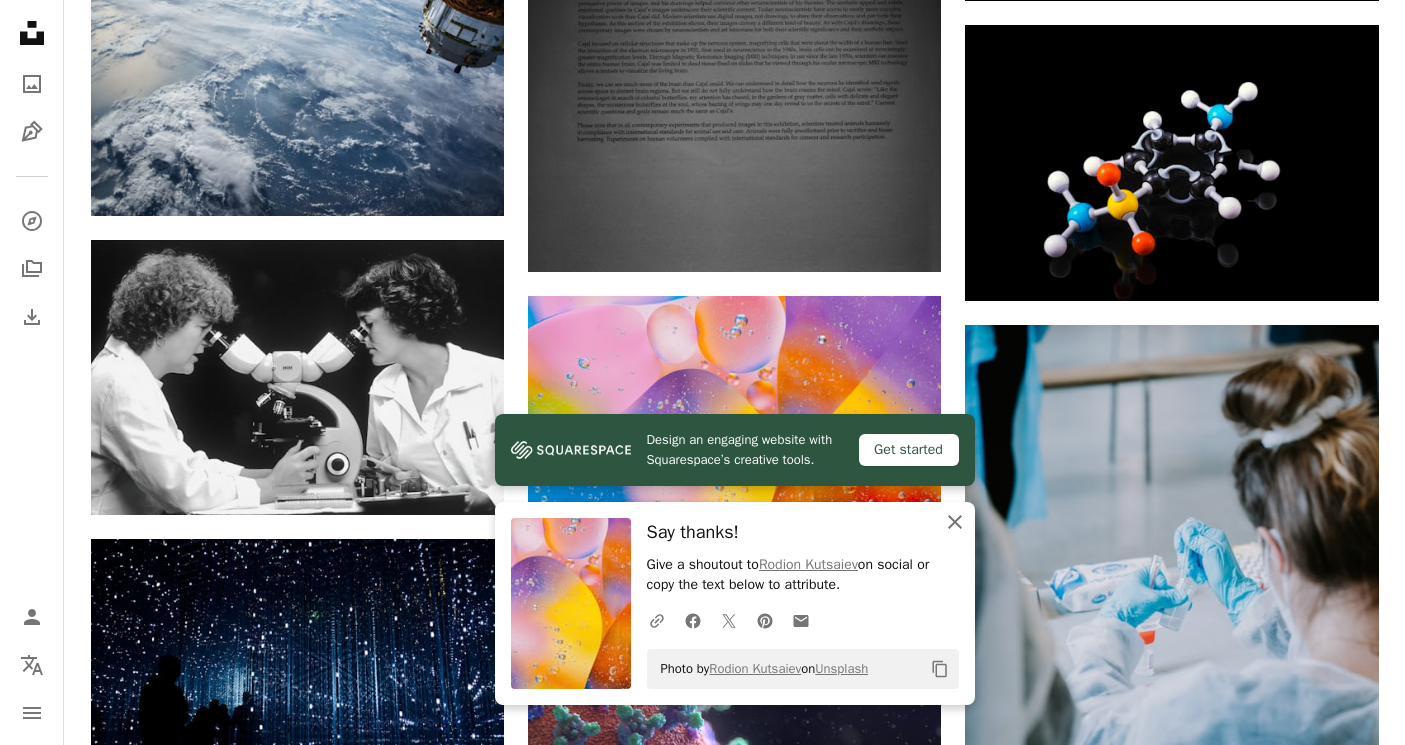 click on "An X shape" 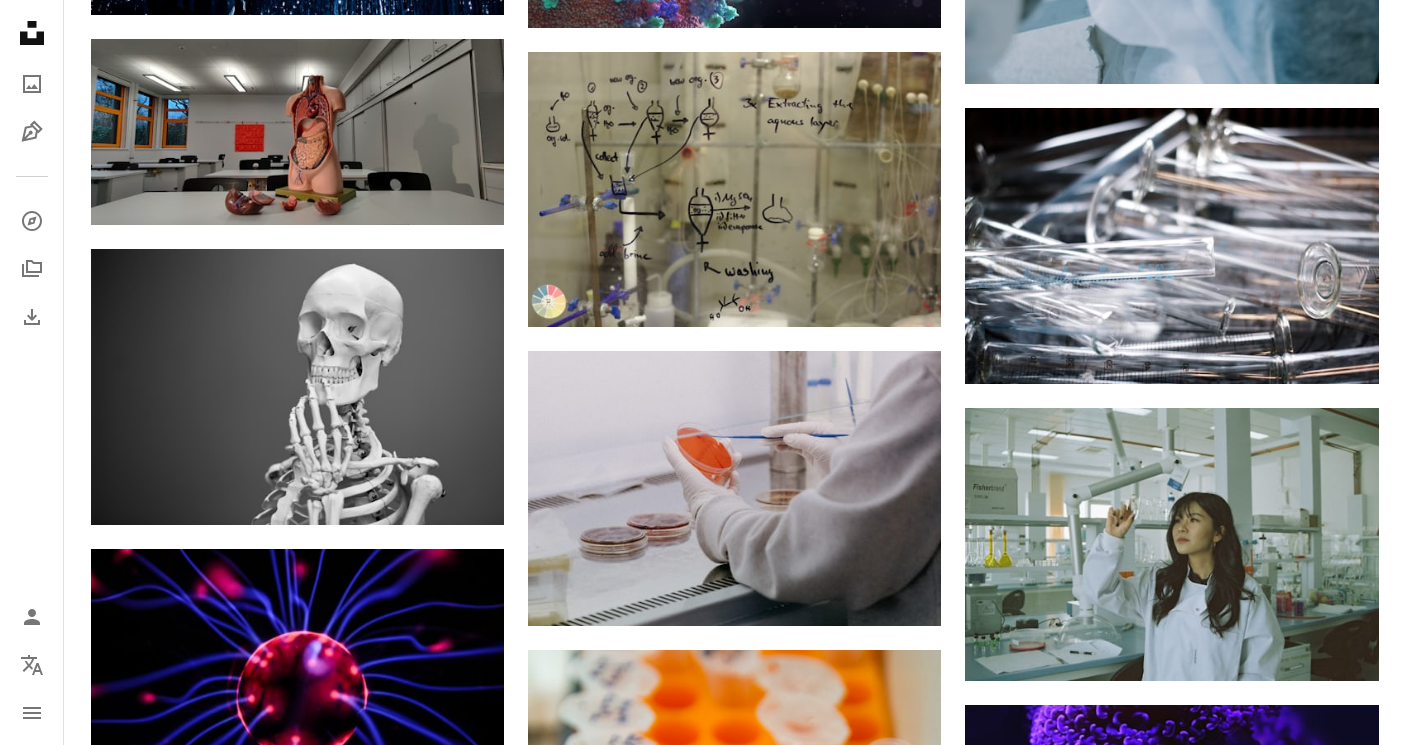 scroll, scrollTop: 12948, scrollLeft: 0, axis: vertical 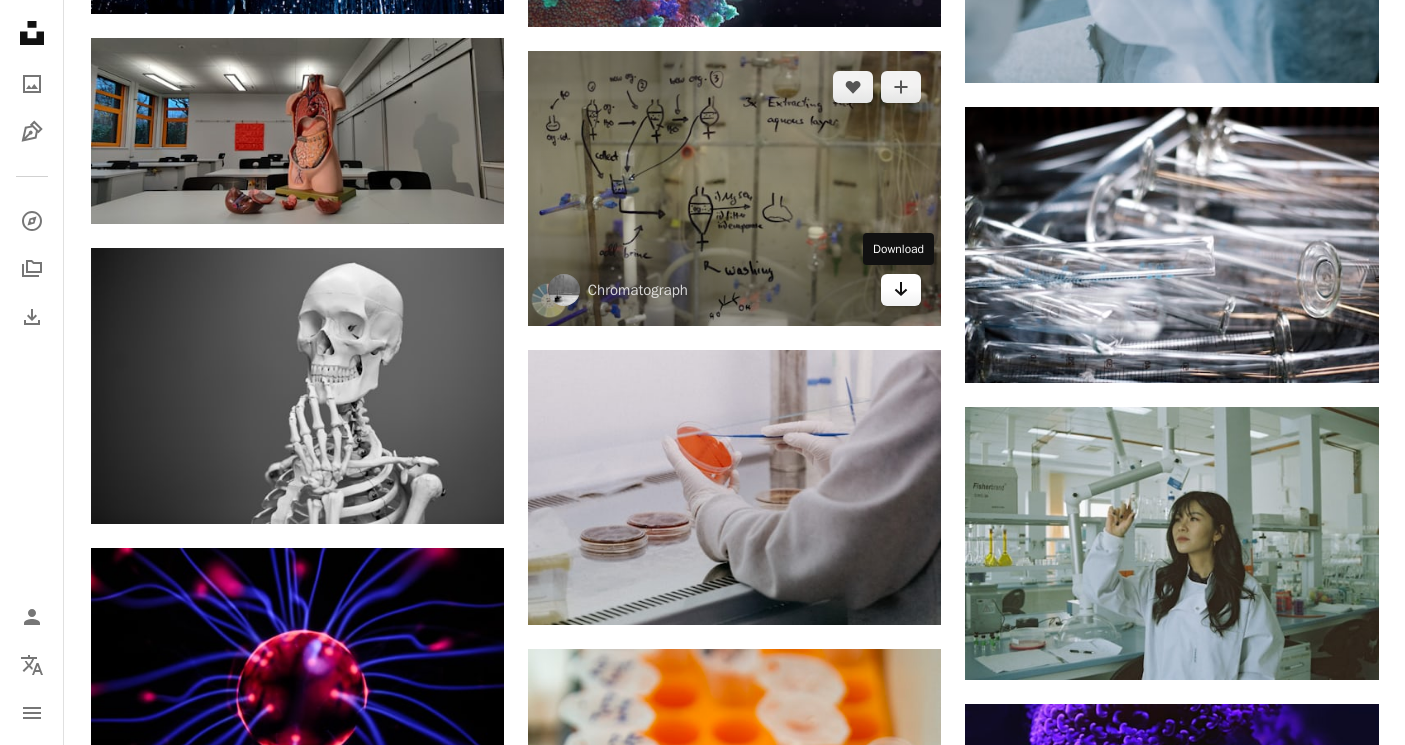 click on "Arrow pointing down" 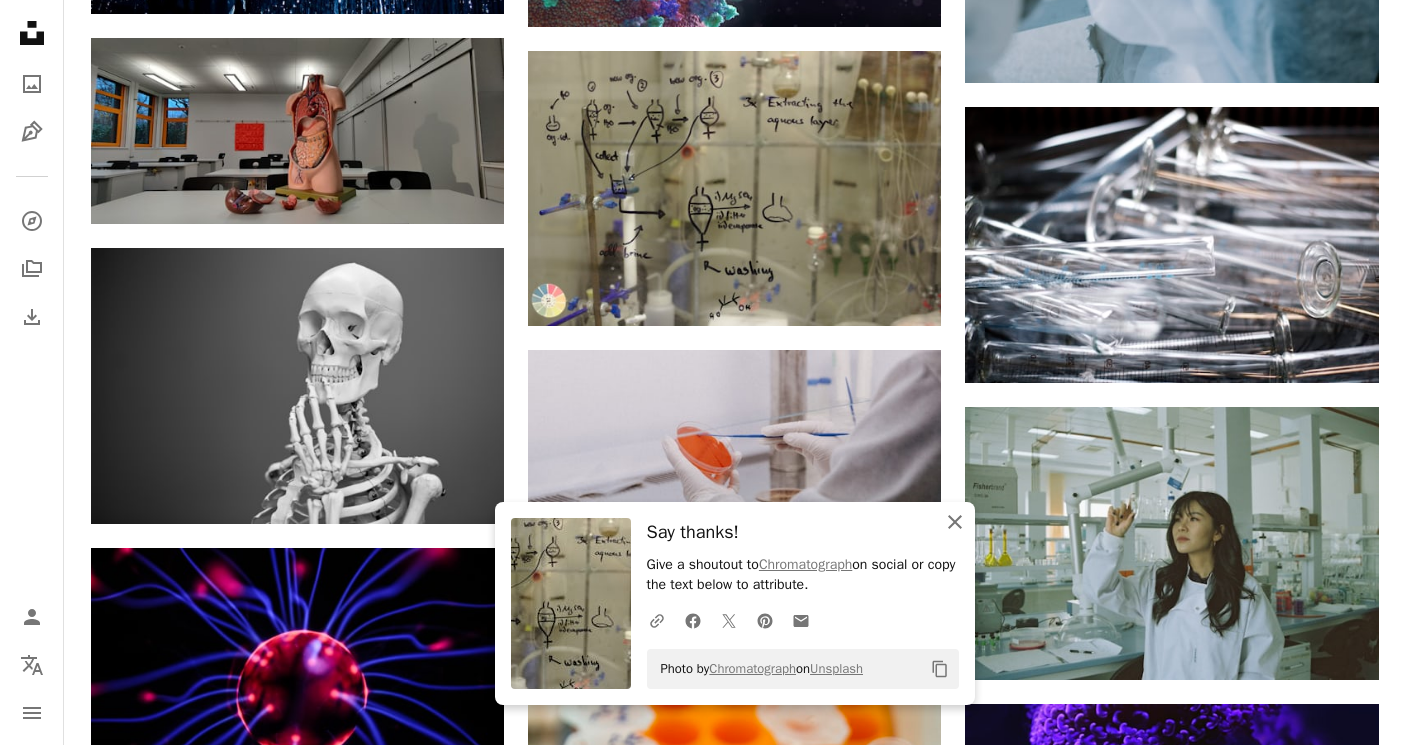 click on "An X shape" 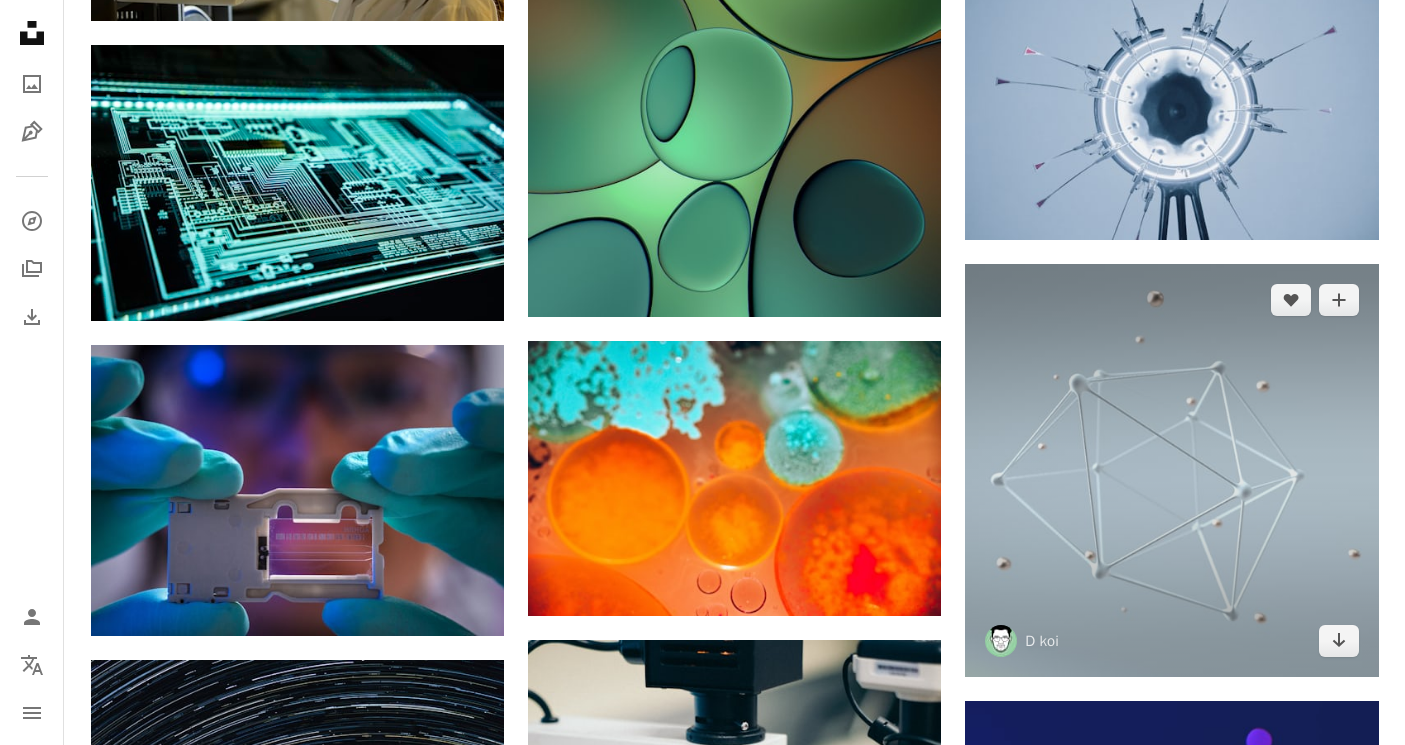scroll, scrollTop: 14983, scrollLeft: 0, axis: vertical 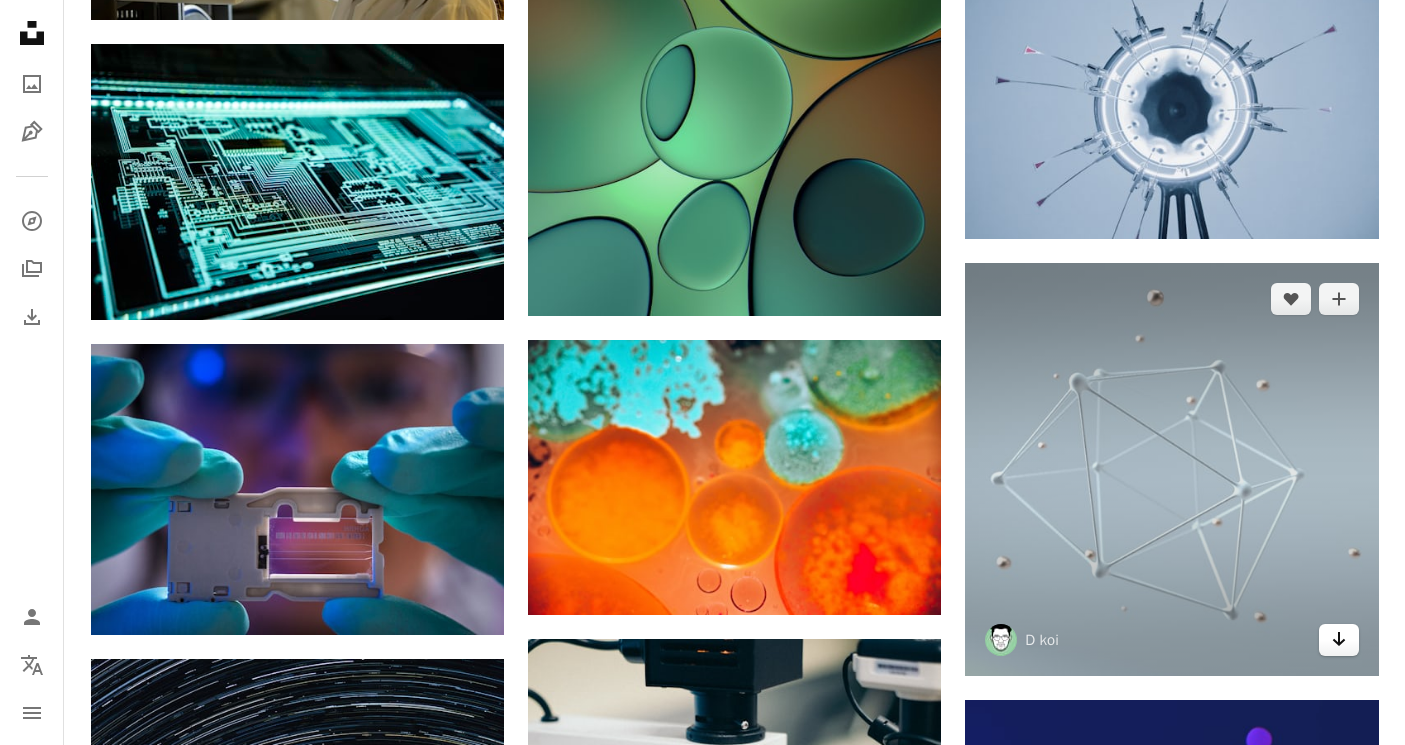 click on "Arrow pointing down" 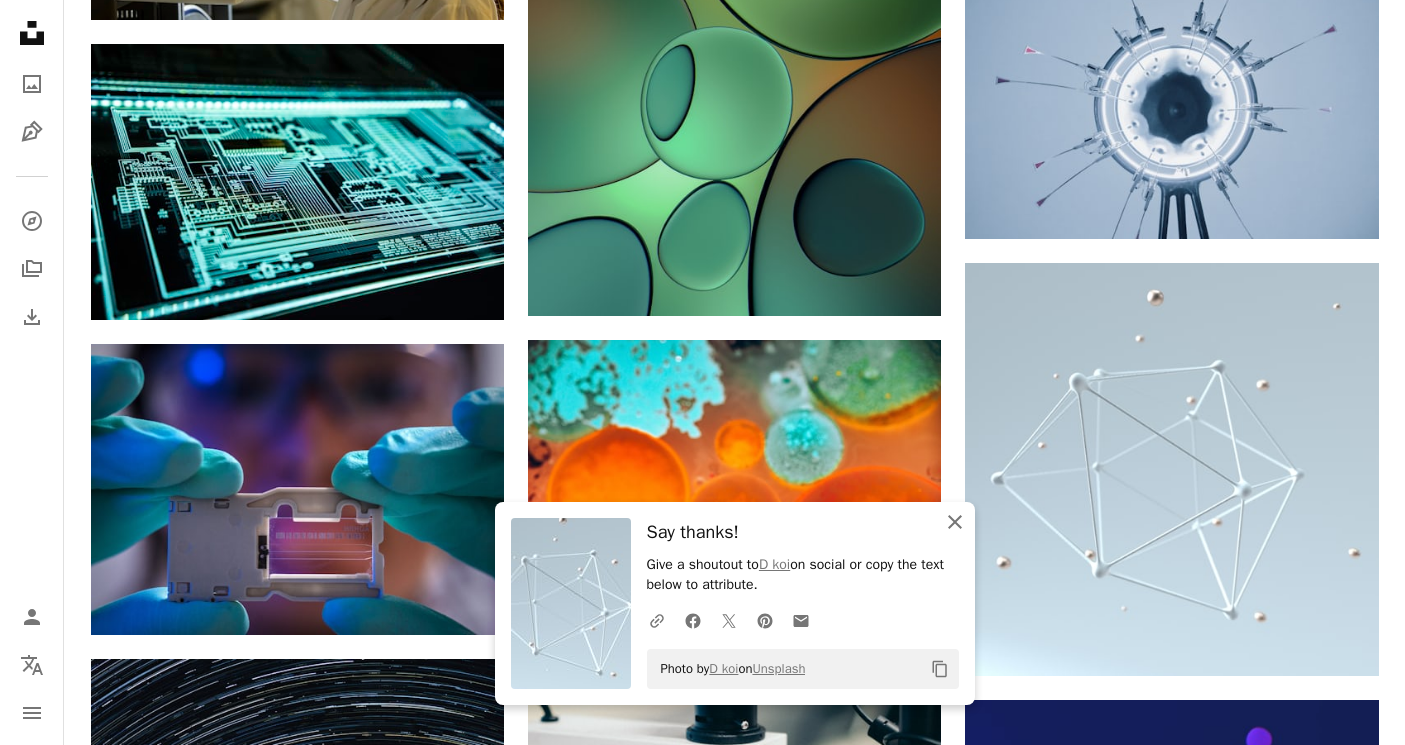 click 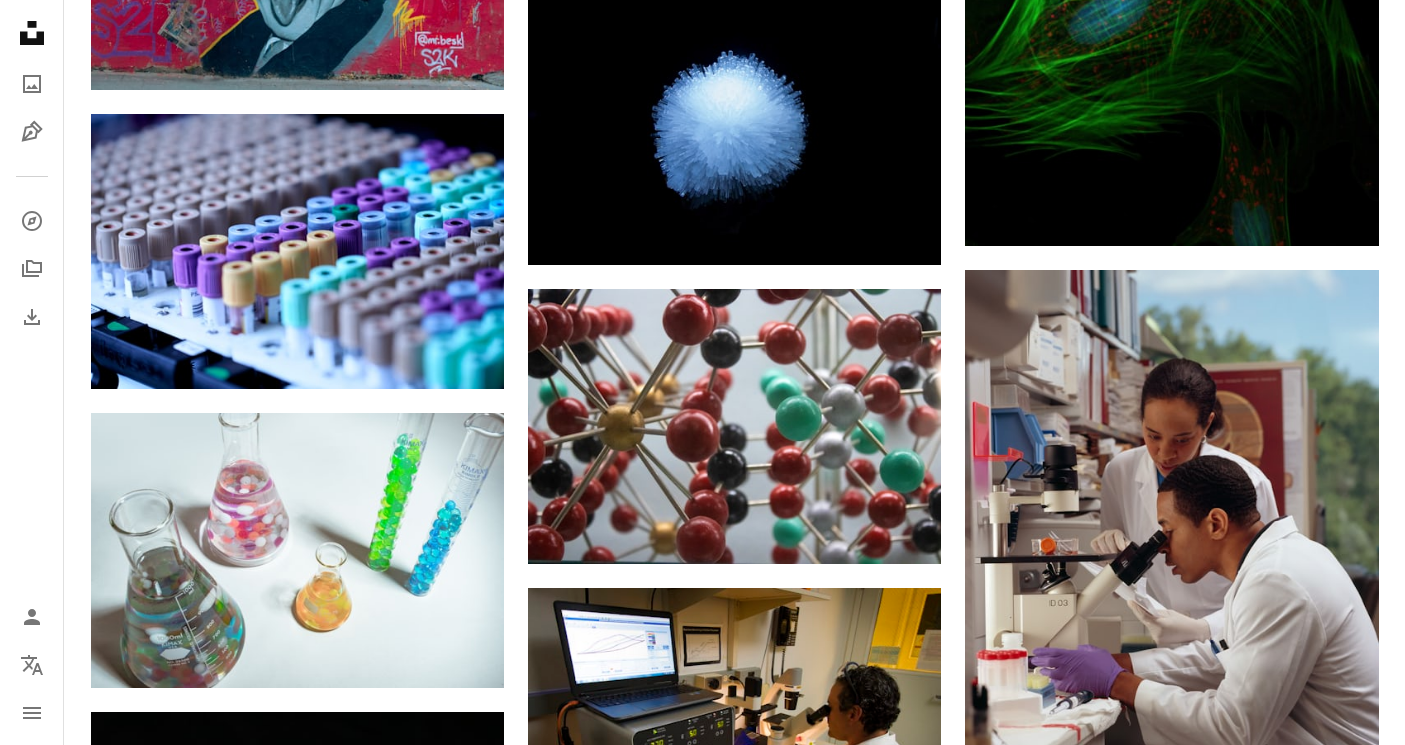 scroll, scrollTop: 19198, scrollLeft: 0, axis: vertical 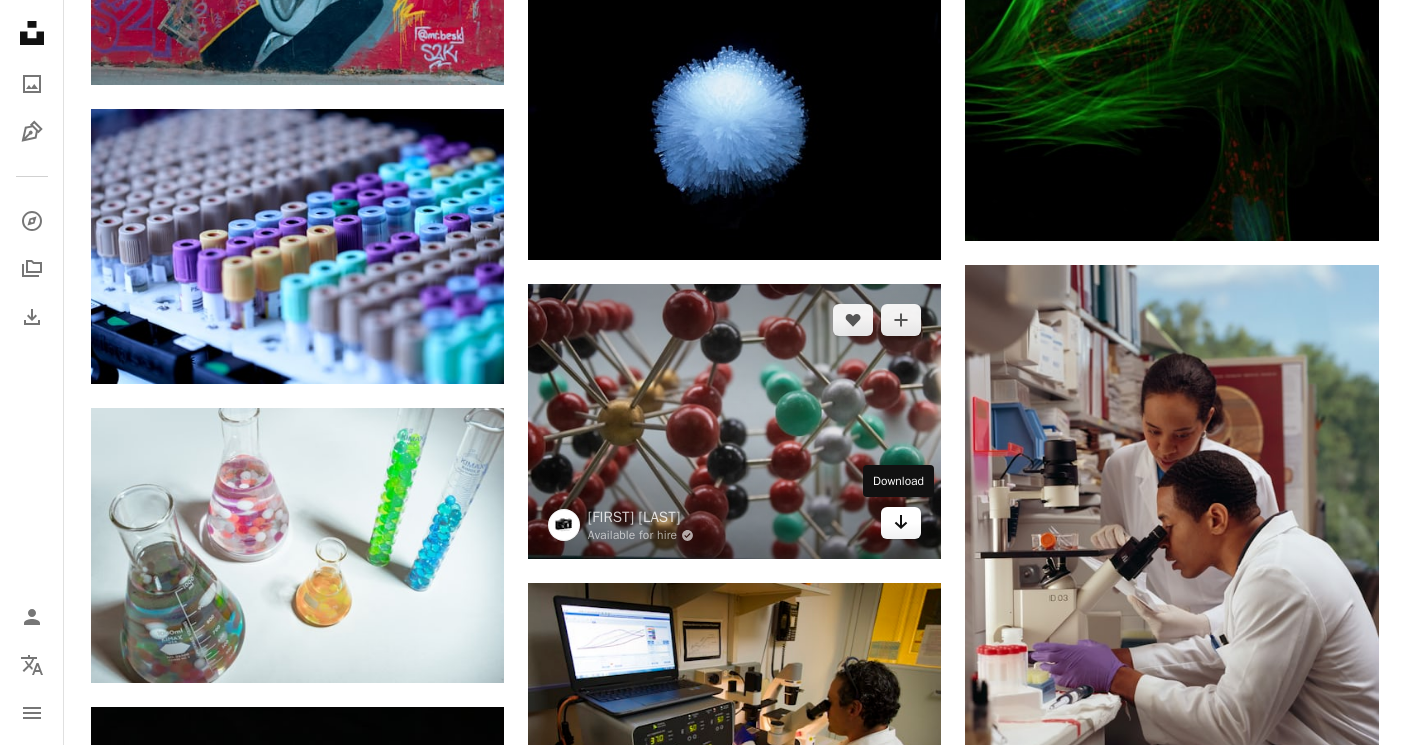 click 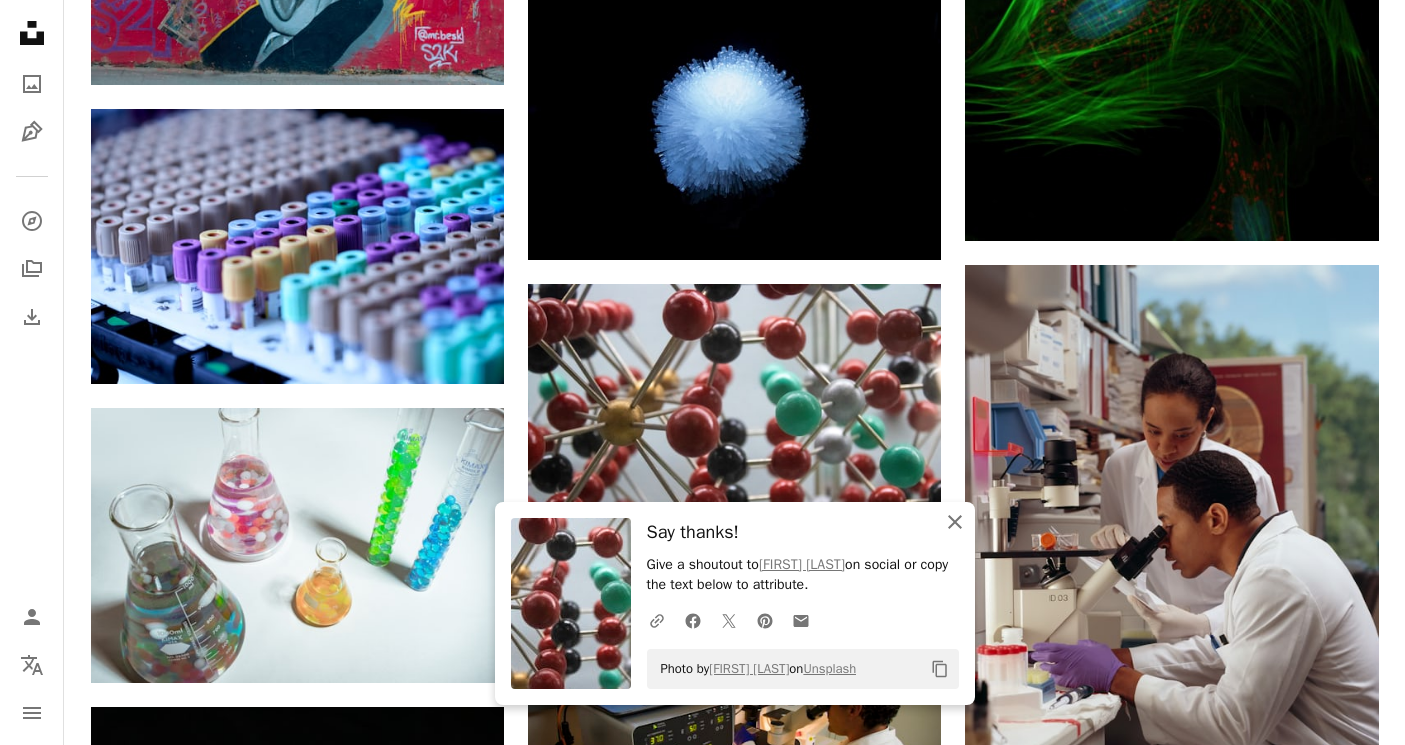 click on "An X shape" 